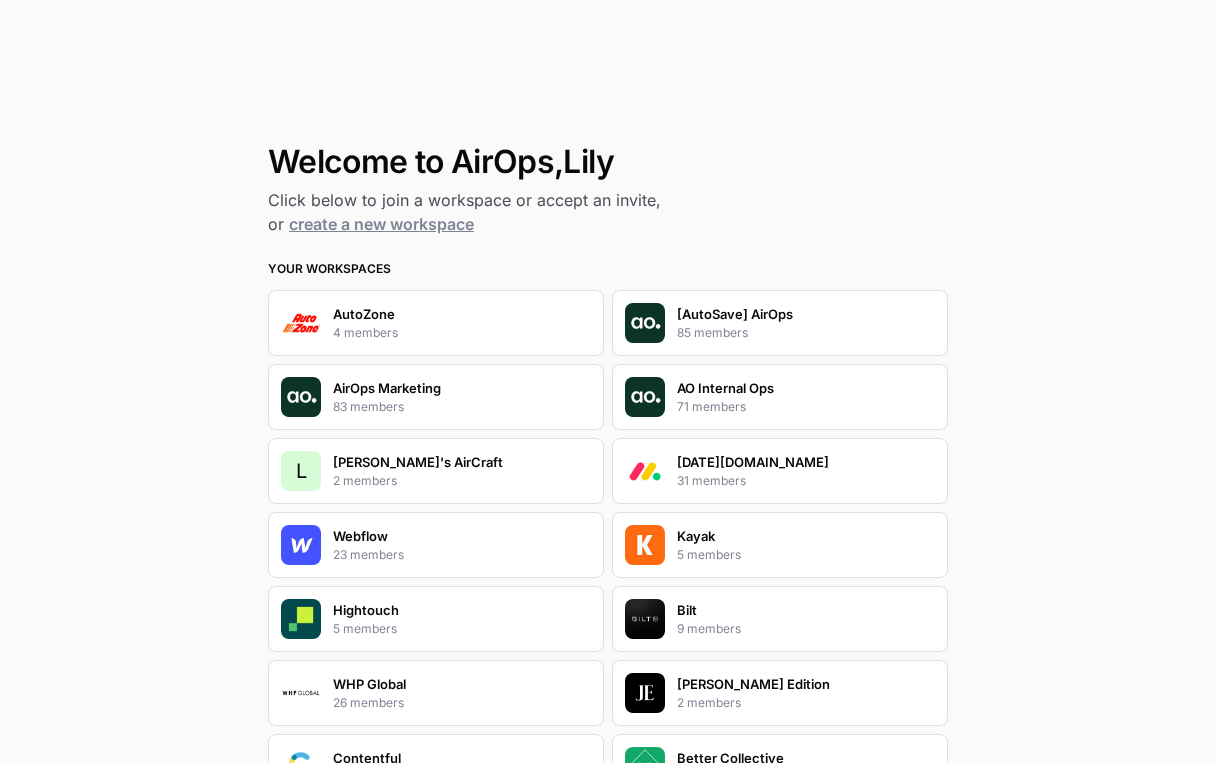scroll, scrollTop: 0, scrollLeft: 0, axis: both 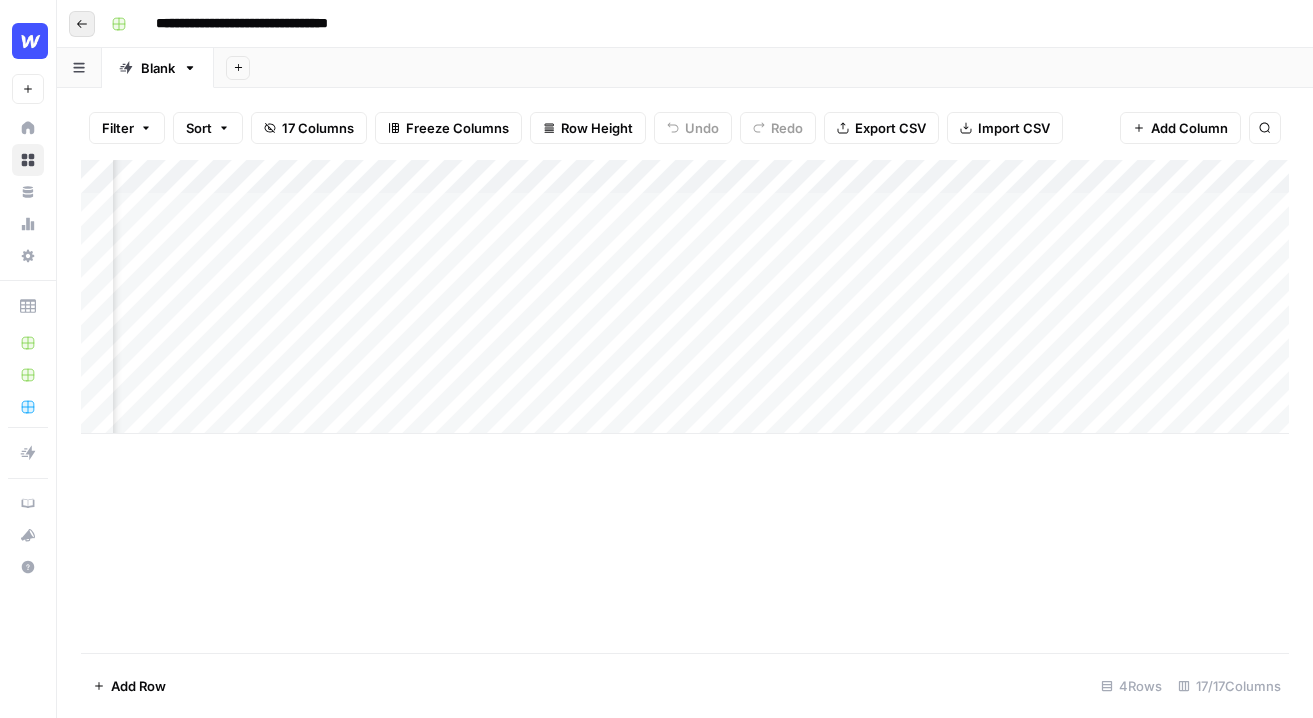 click on "Go back" at bounding box center (82, 24) 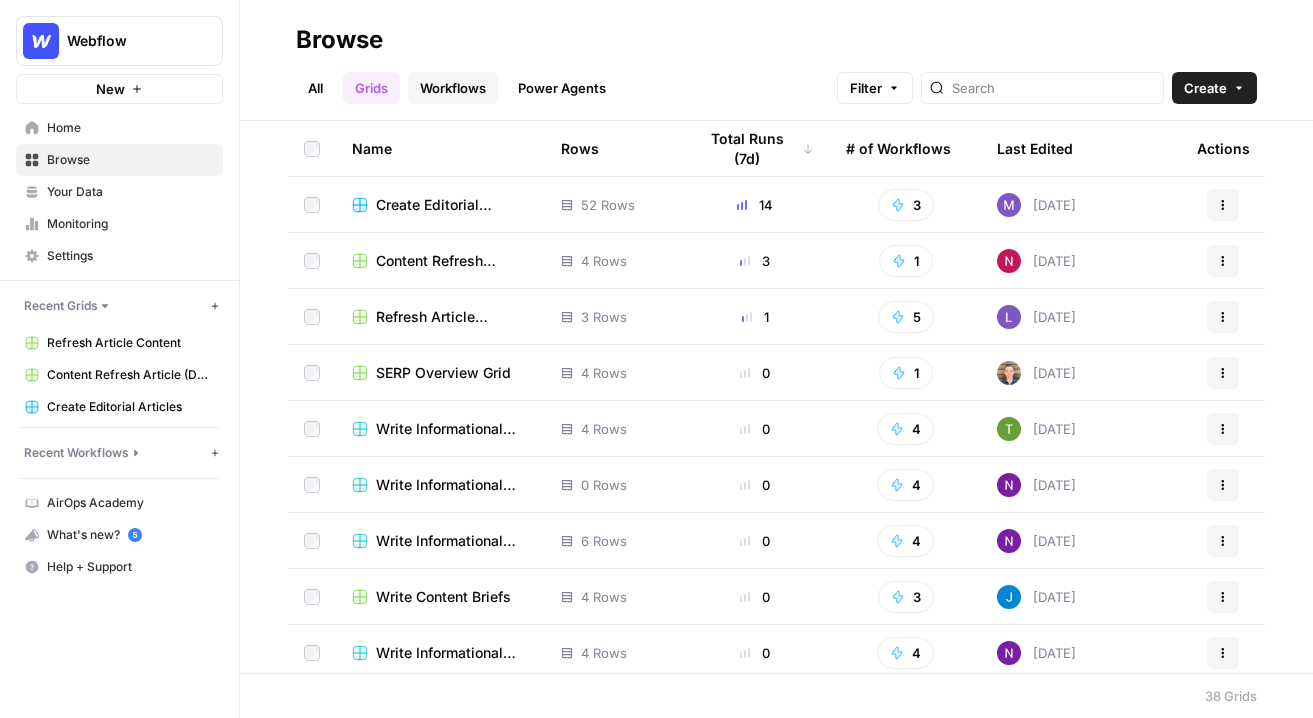 click on "Workflows" at bounding box center [453, 88] 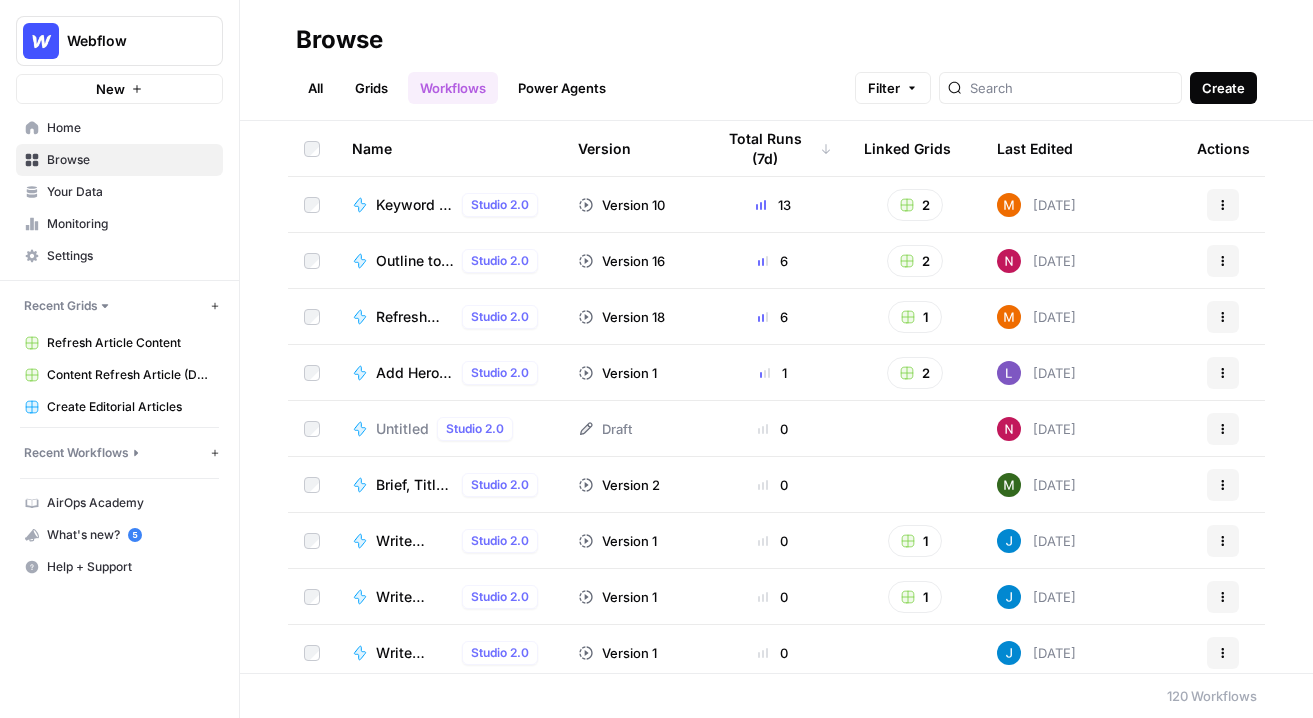 click on "Create" at bounding box center (1223, 88) 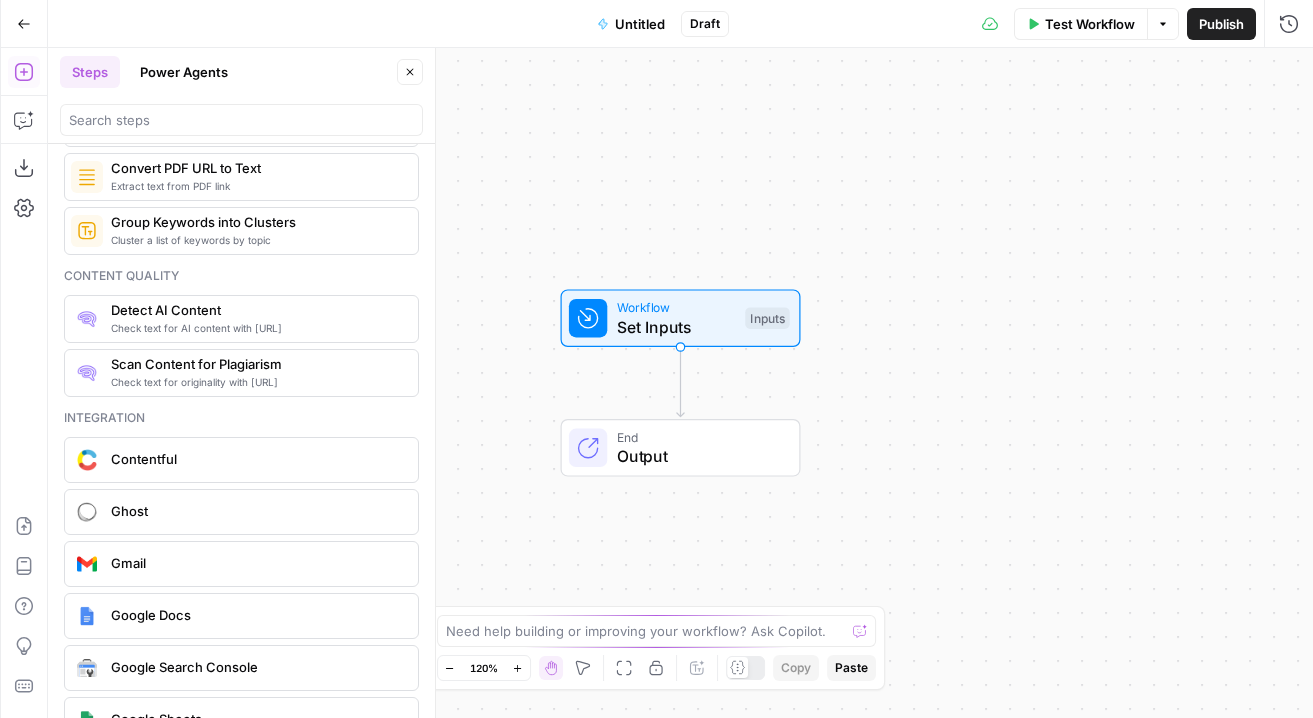 scroll, scrollTop: 3264, scrollLeft: 0, axis: vertical 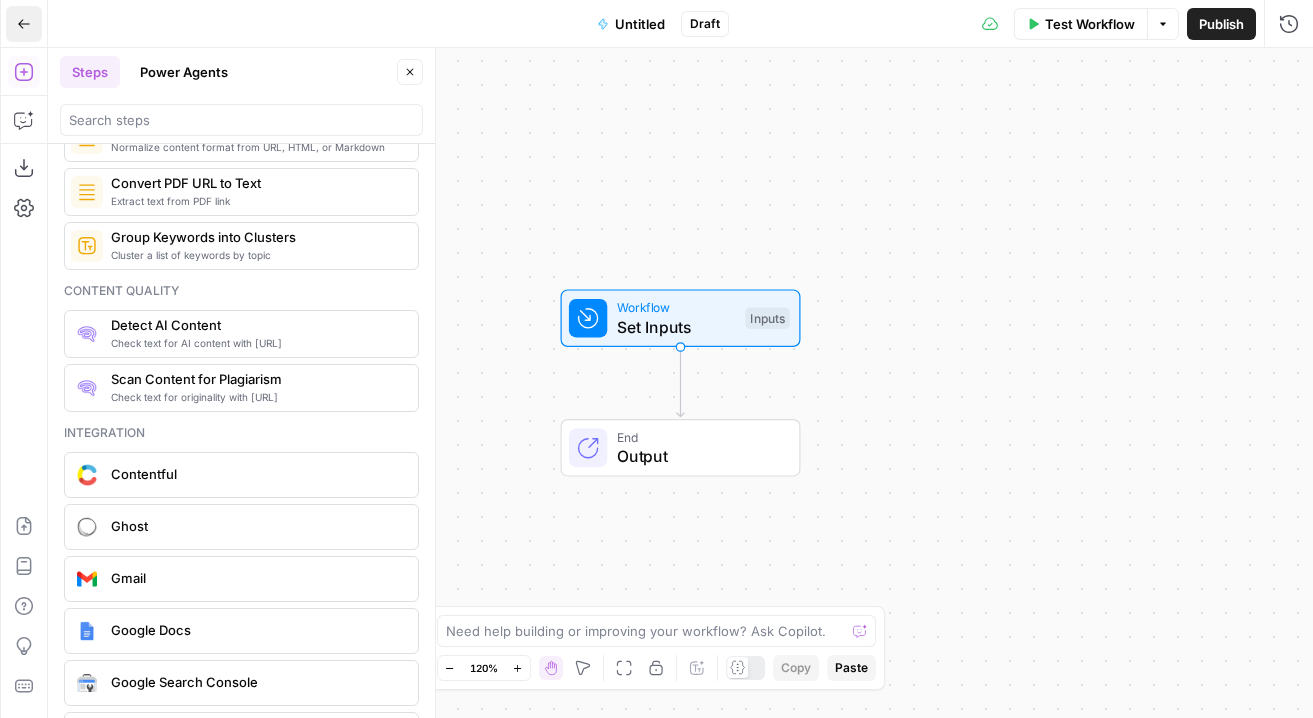 click 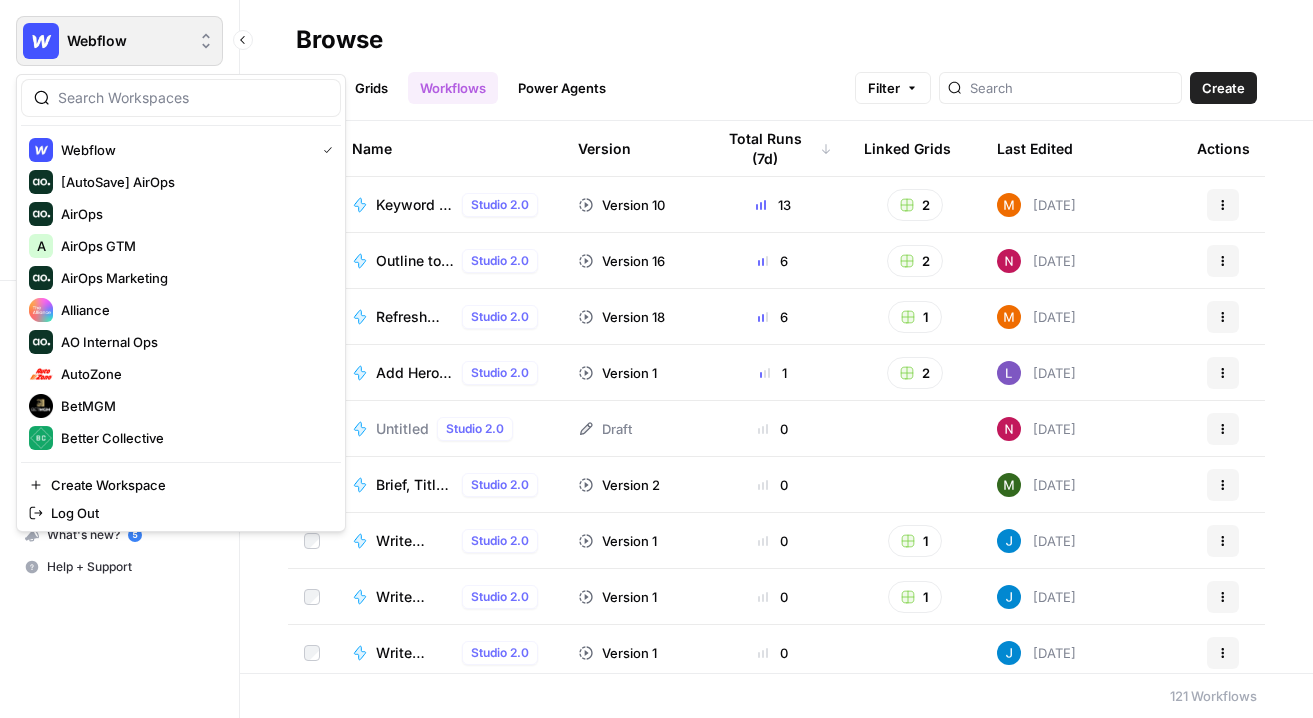 click on "Webflow" at bounding box center (127, 41) 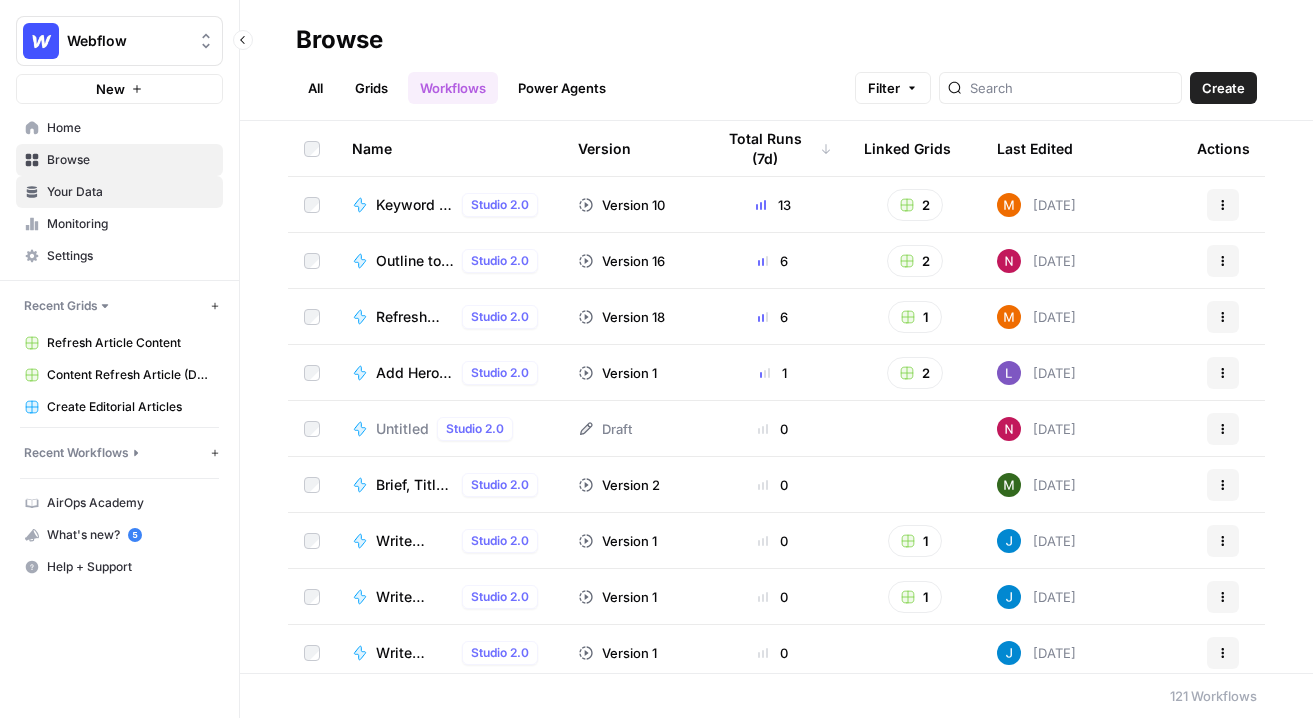 click on "Your Data" at bounding box center (130, 192) 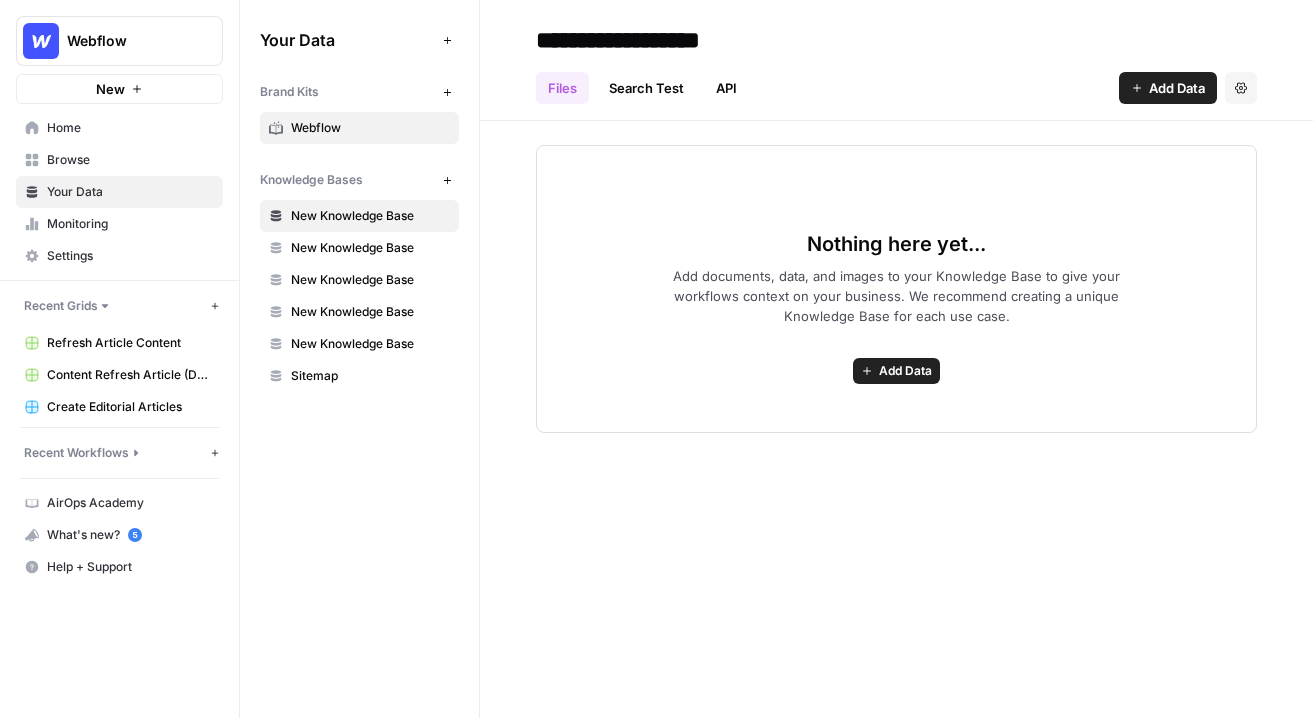 click on "Webflow" at bounding box center [370, 128] 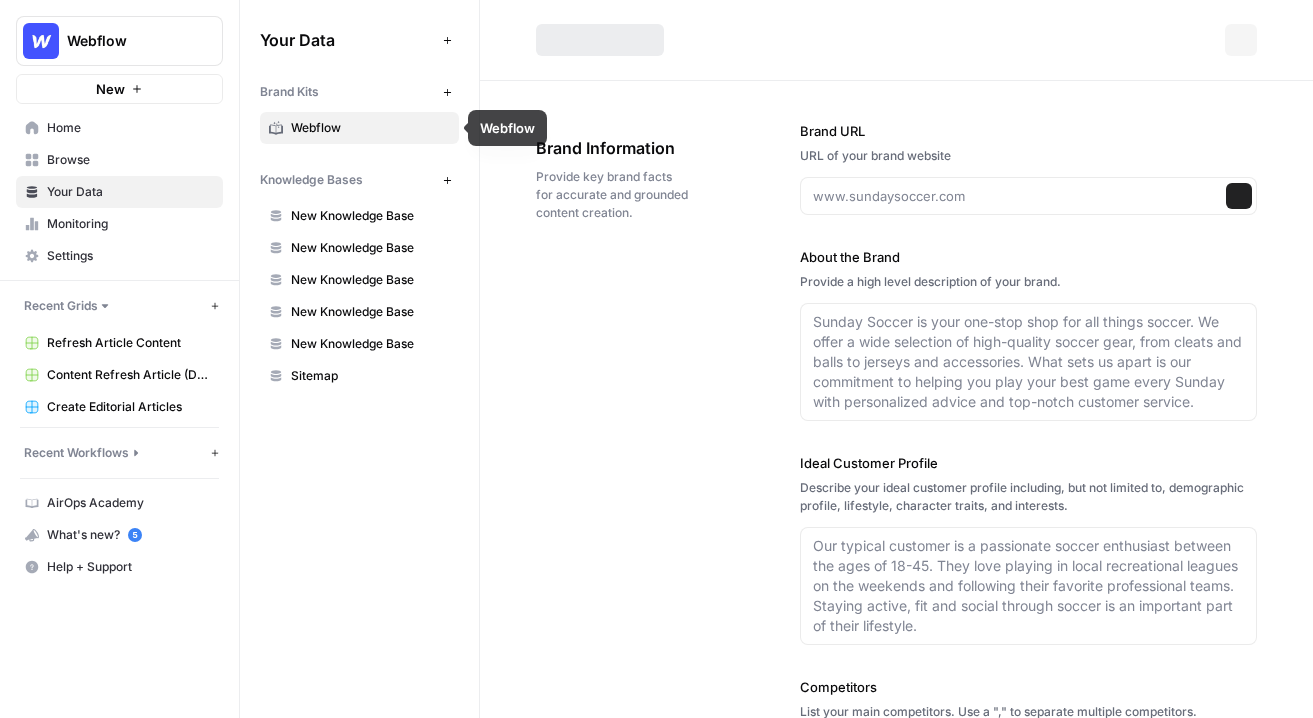 type on "webflow.com" 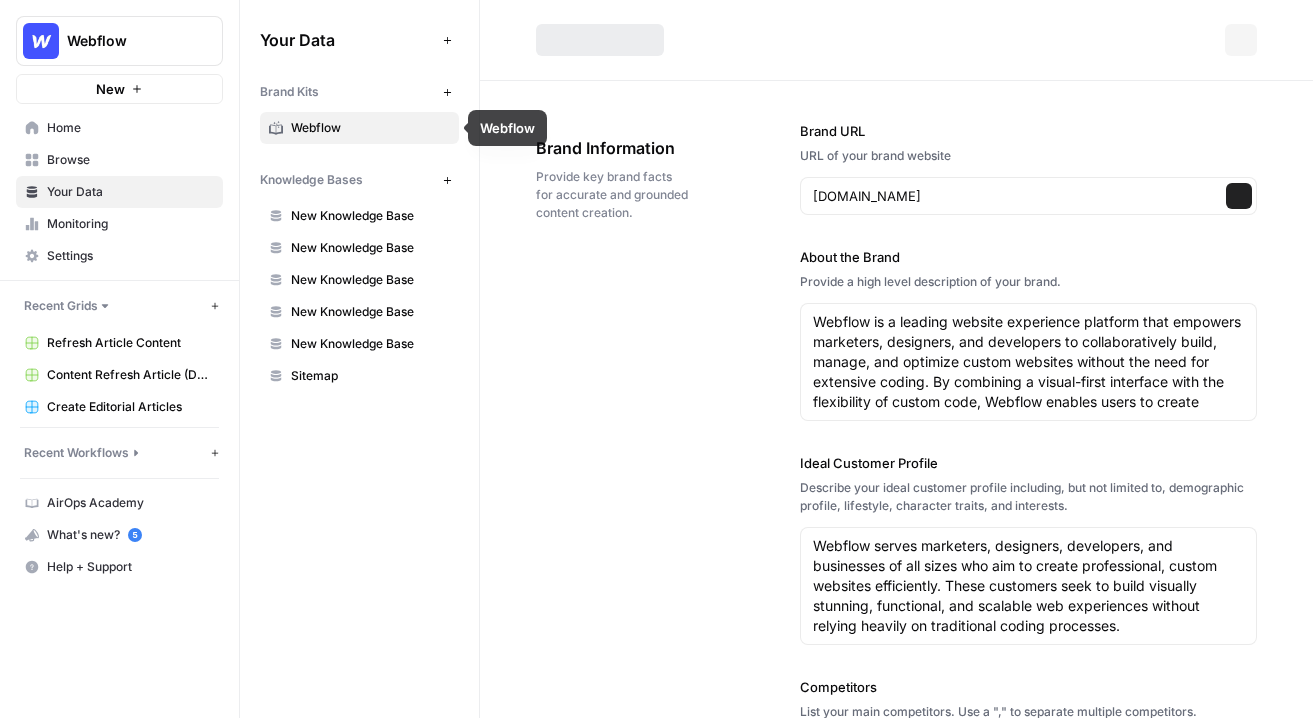 type on "Wix, Squarespace, WordPress, Brex" 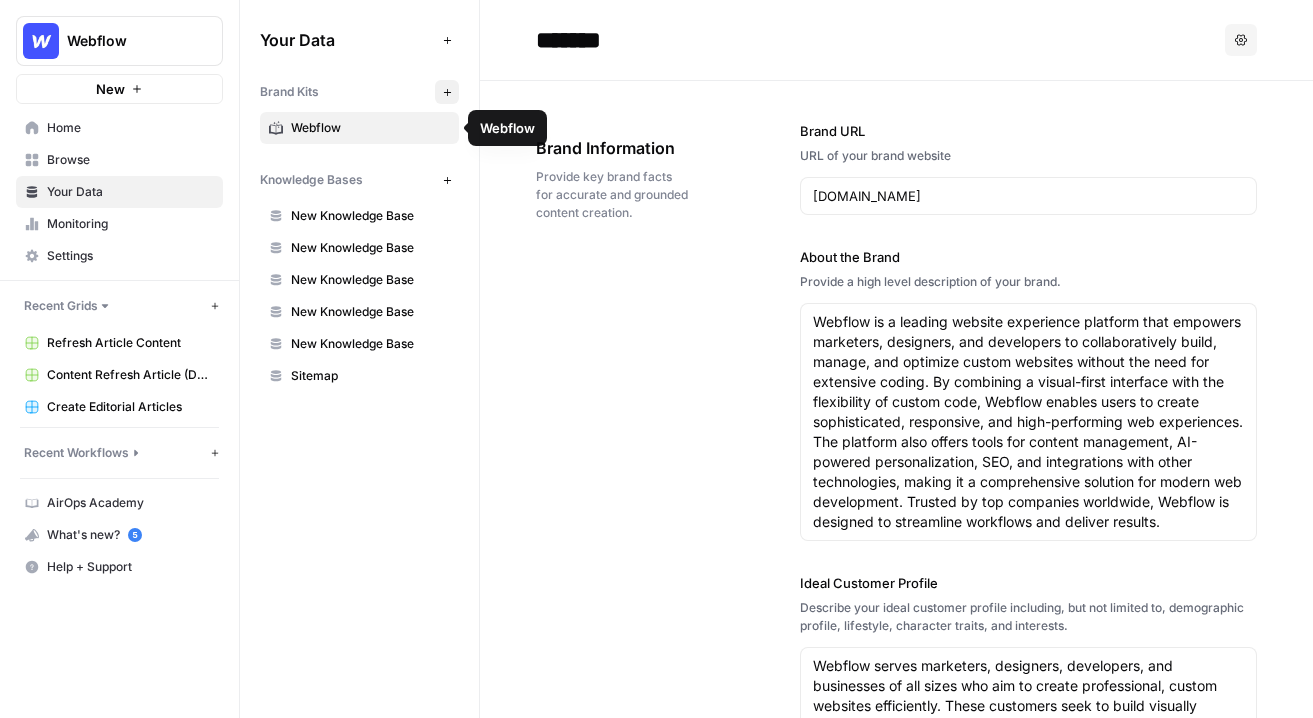 click 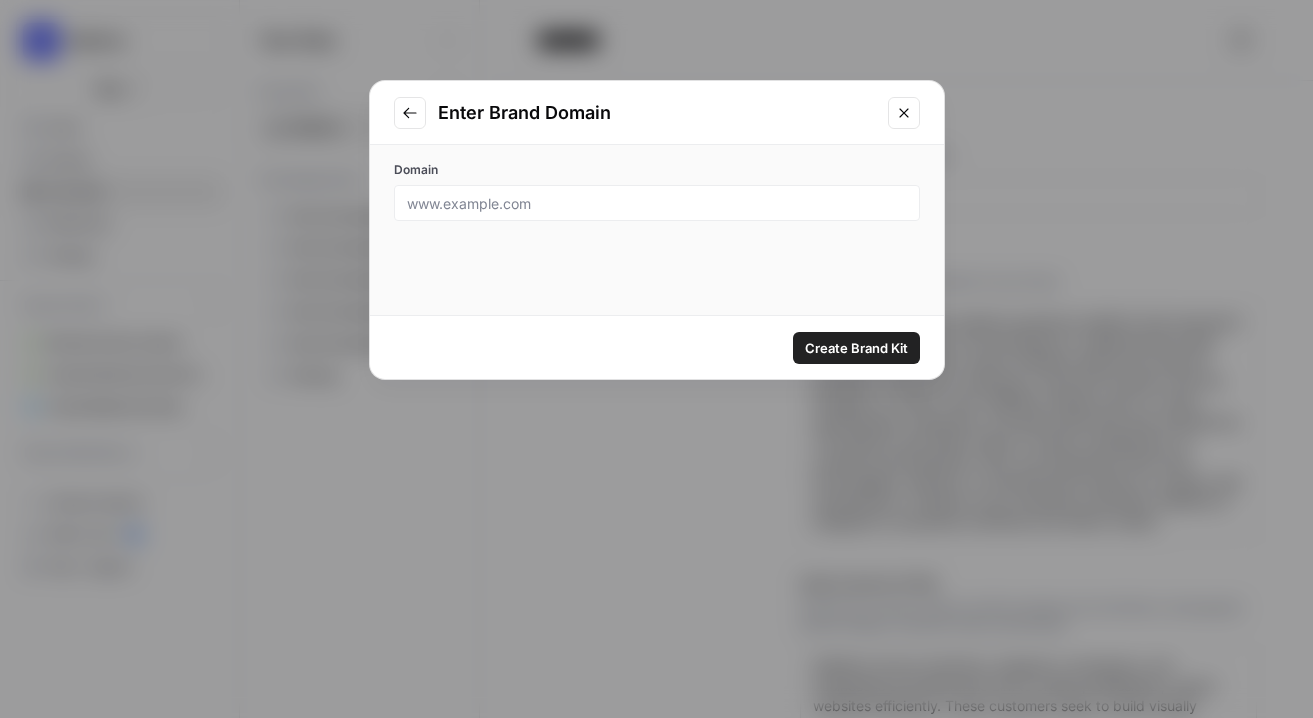 click at bounding box center [657, 203] 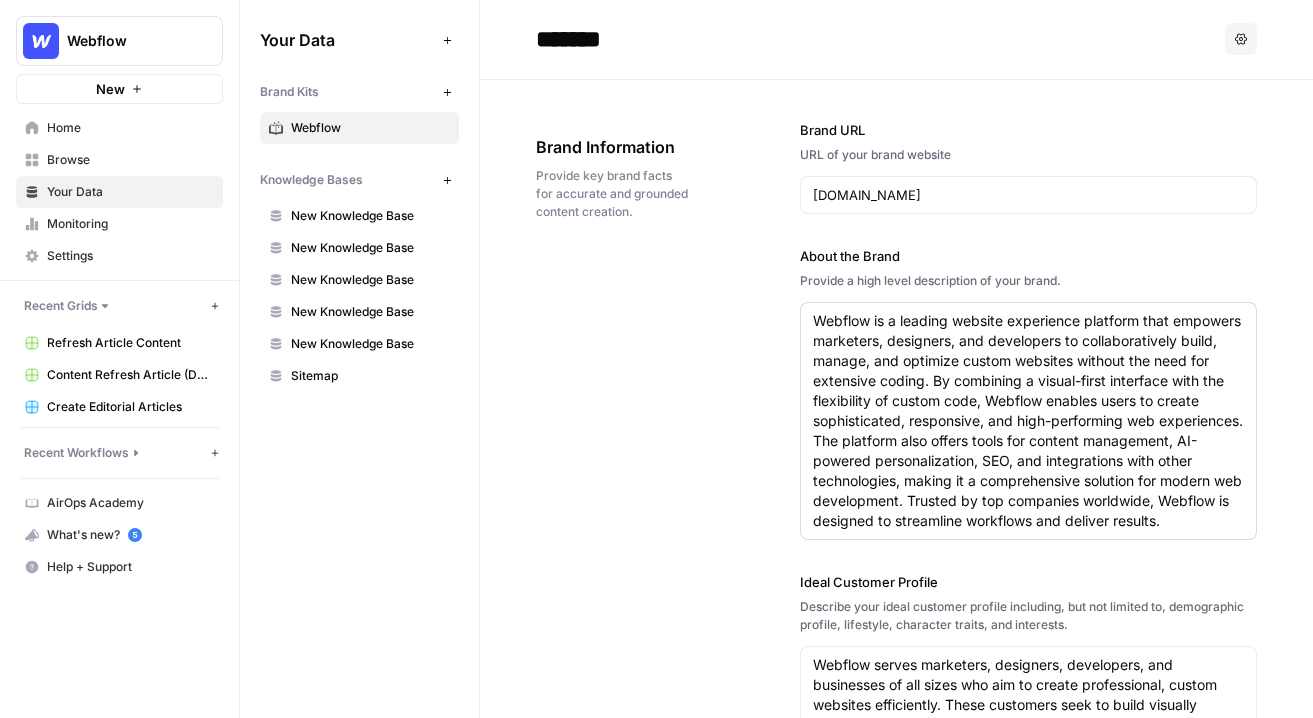 scroll, scrollTop: 0, scrollLeft: 0, axis: both 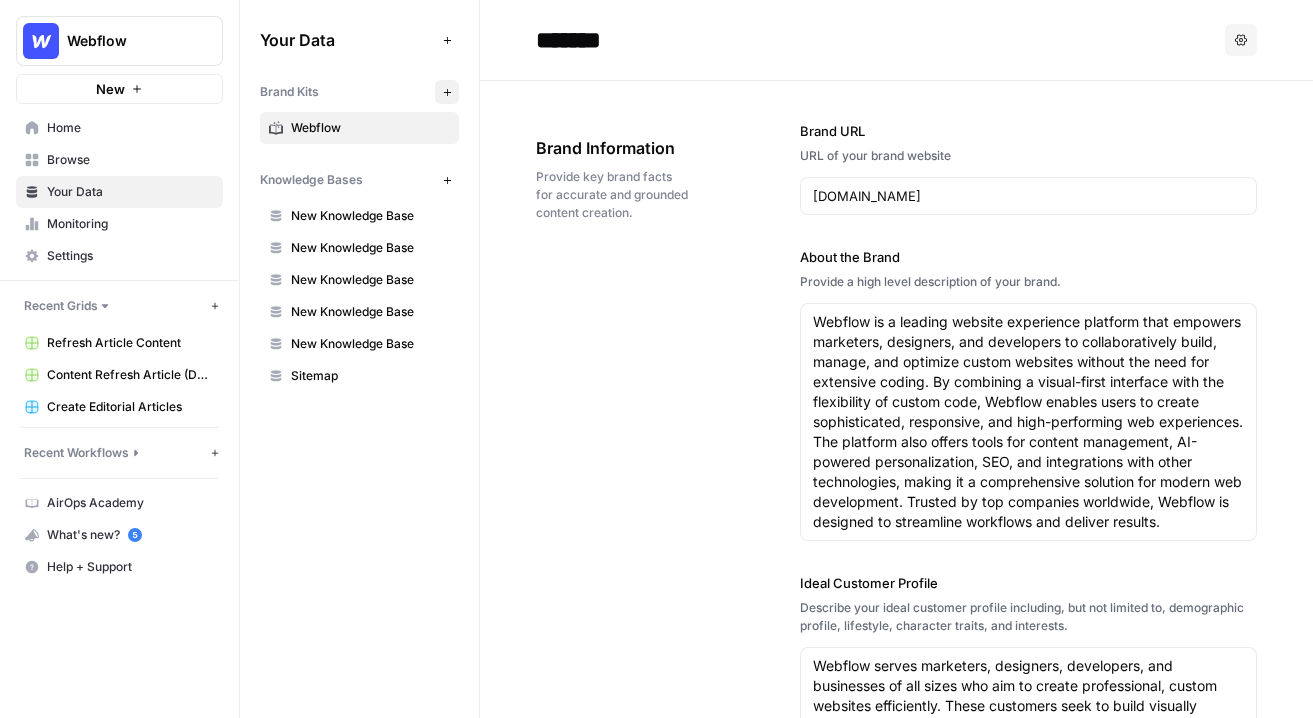 click 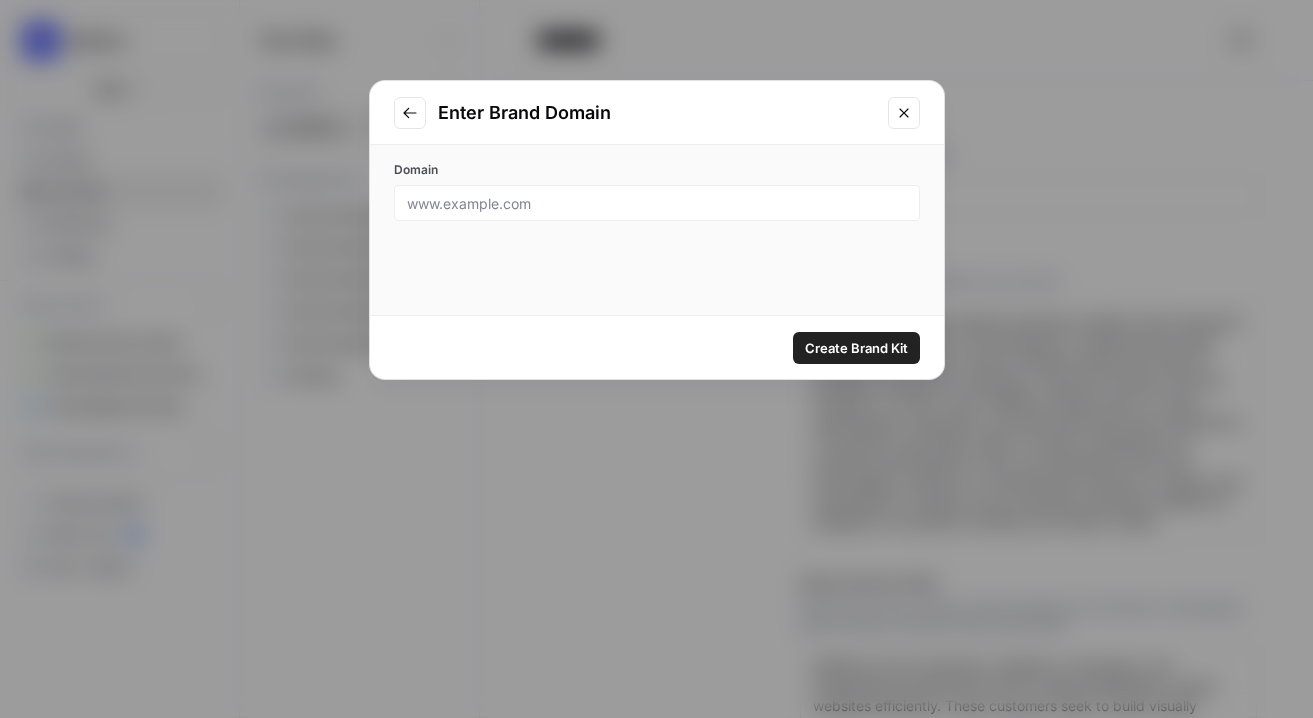 click at bounding box center (657, 203) 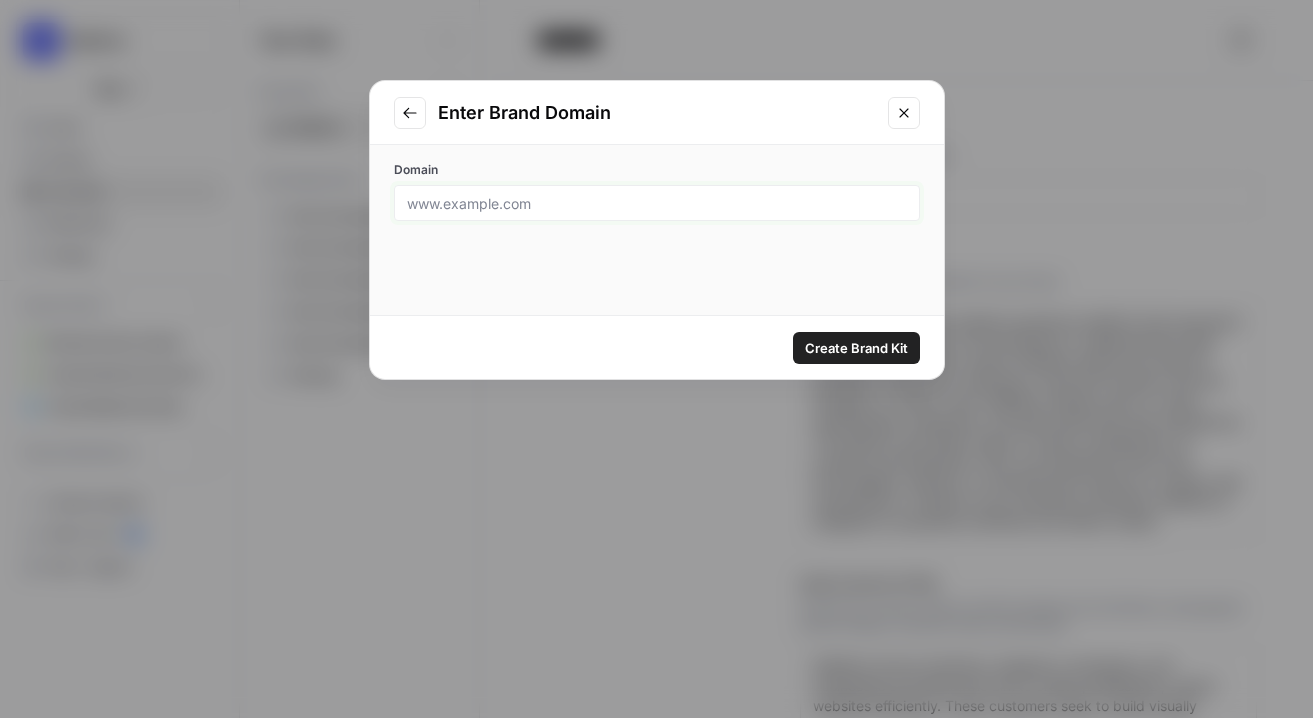 click on "Domain" at bounding box center [657, 203] 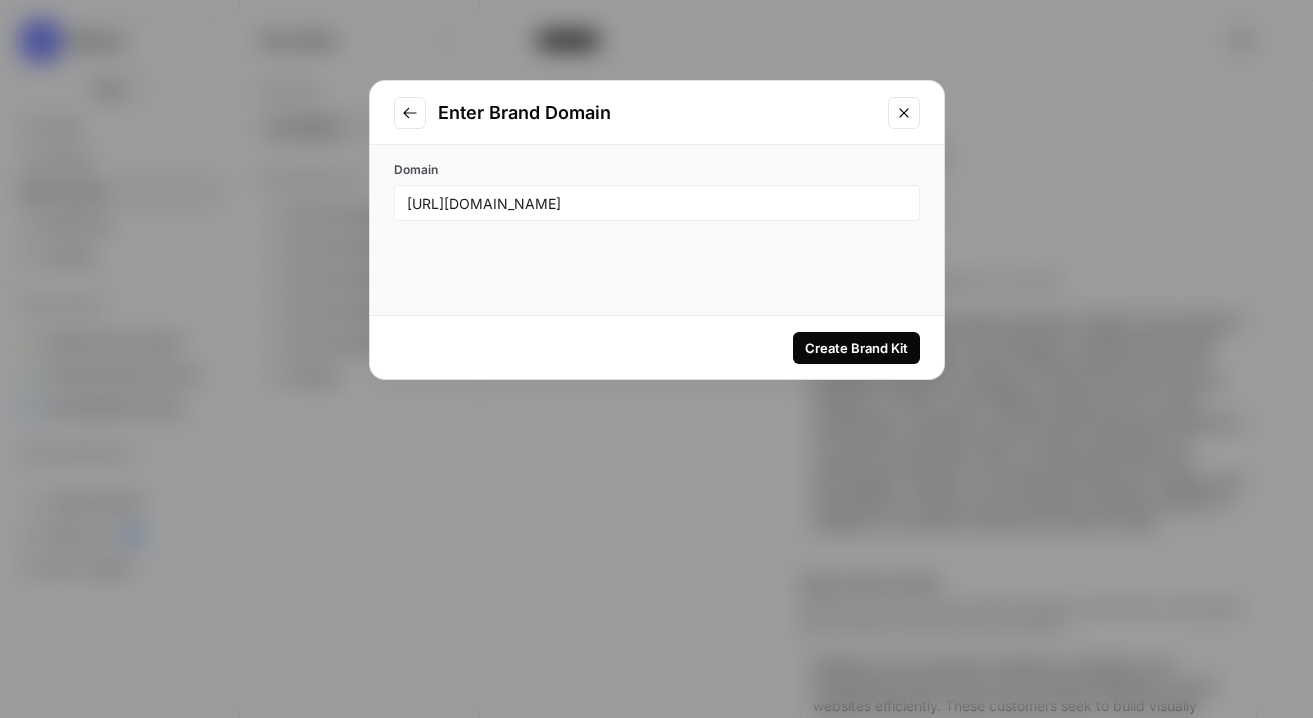 click on "Create Brand Kit" at bounding box center (856, 348) 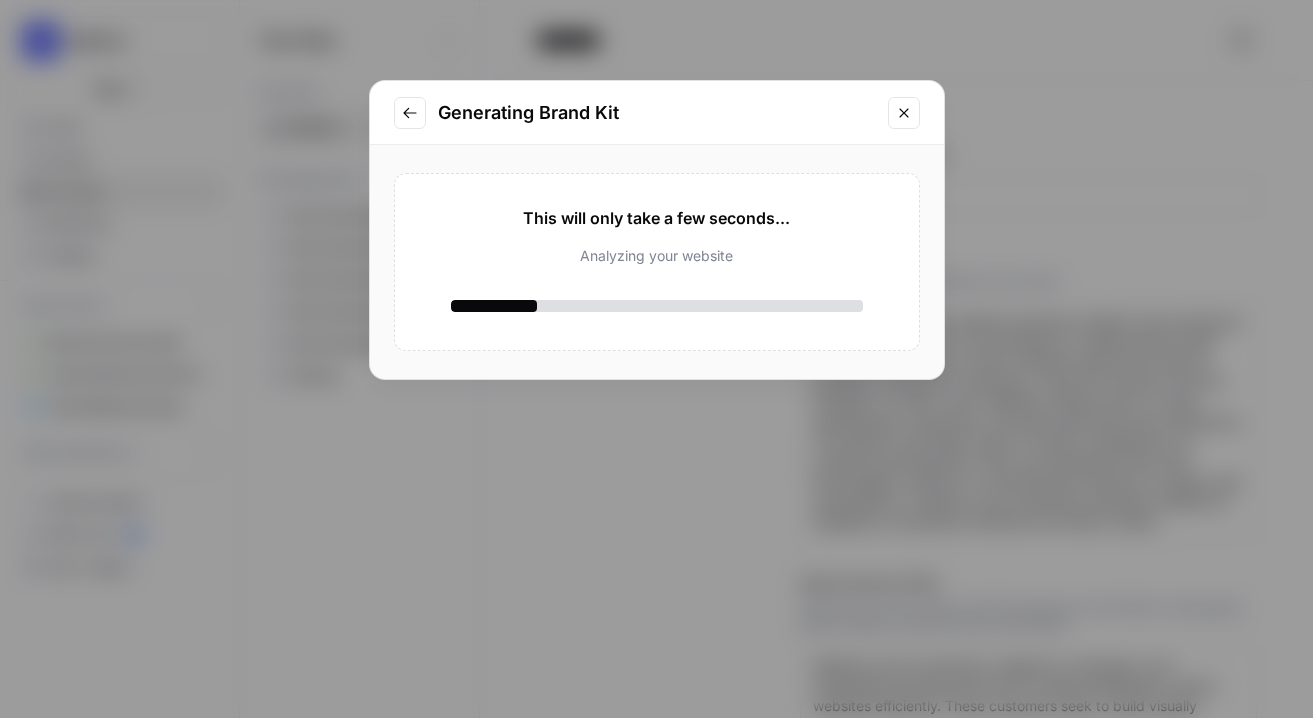 click at bounding box center [410, 113] 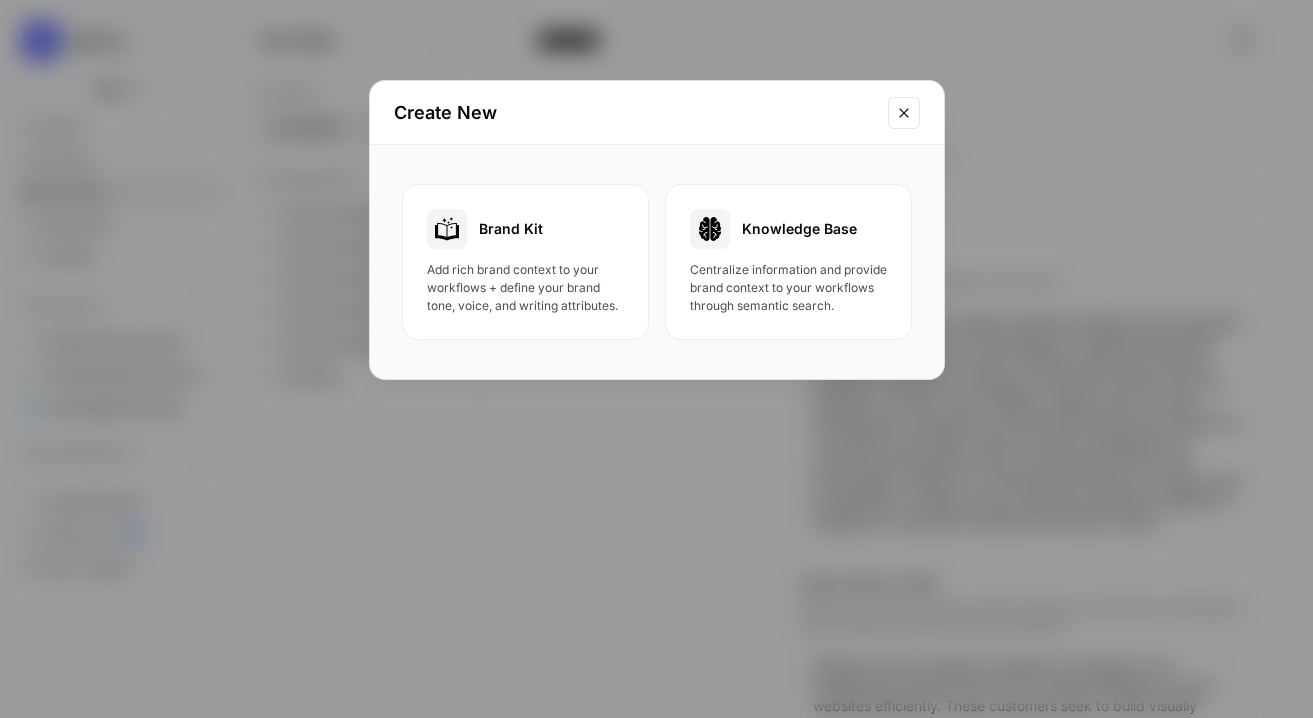 click at bounding box center (904, 113) 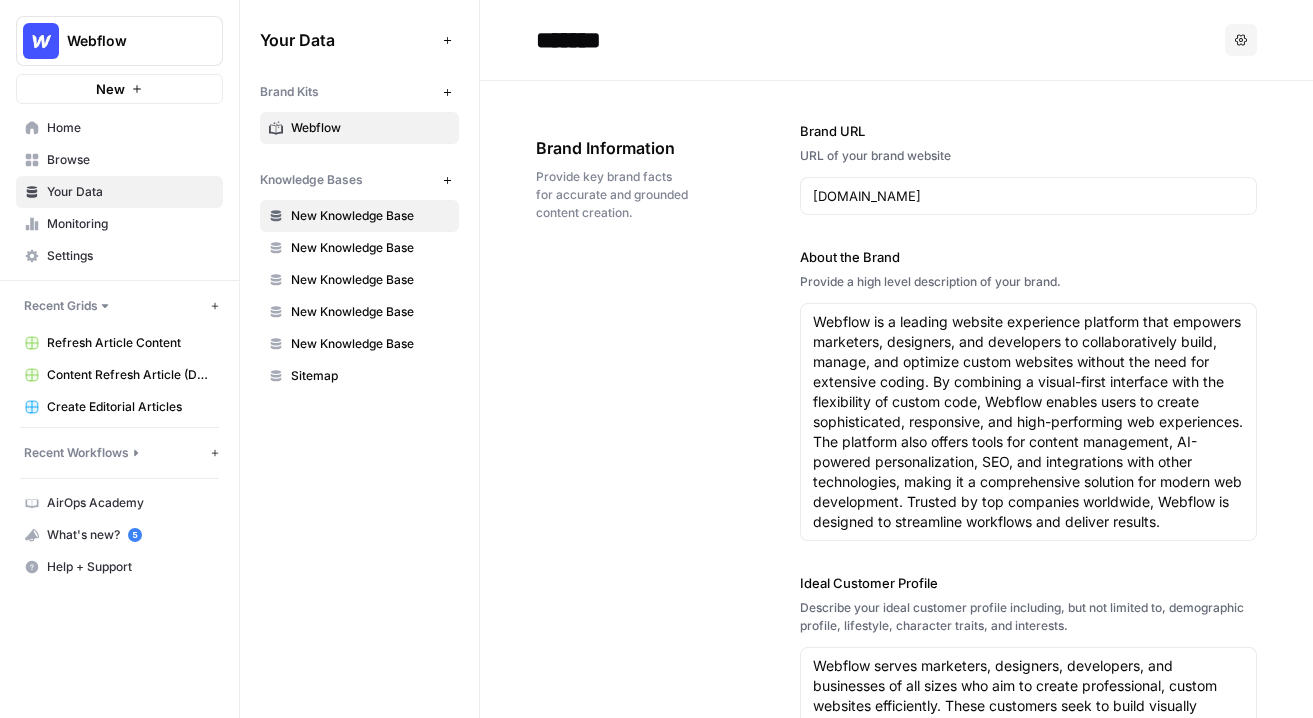 click on "New Knowledge Base" at bounding box center [370, 216] 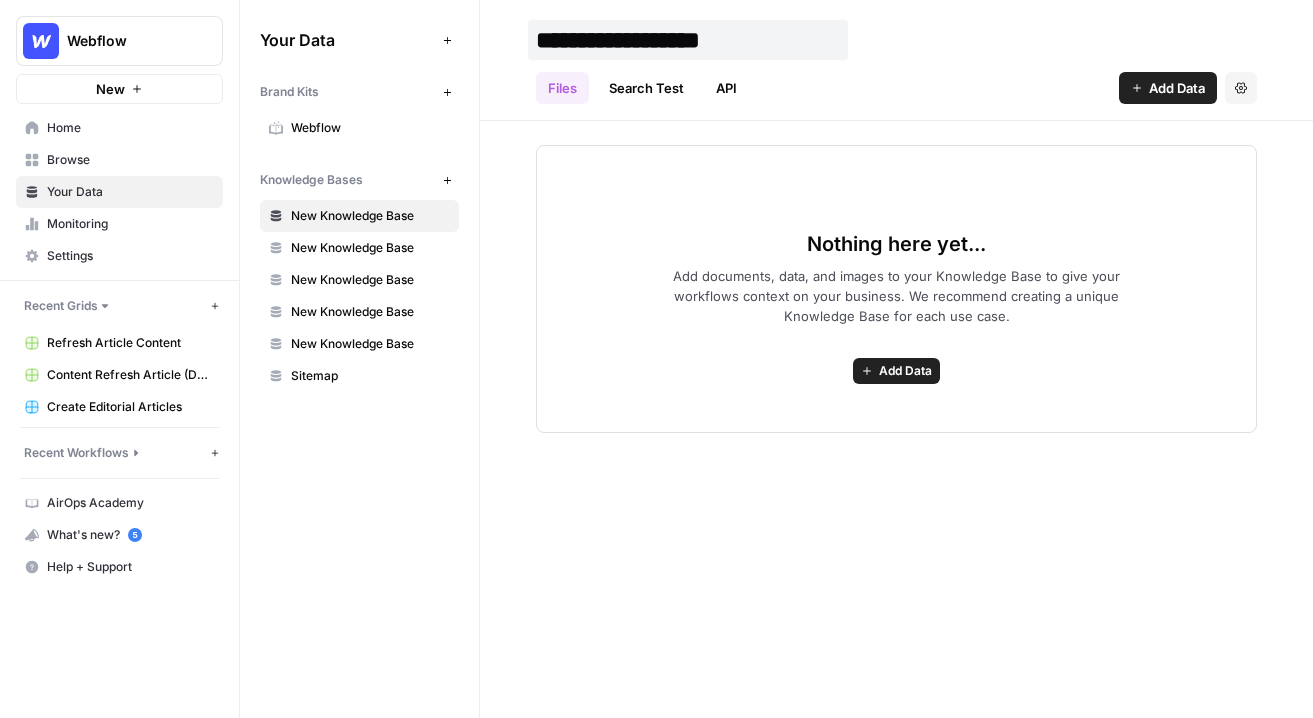click on "**********" at bounding box center (688, 40) 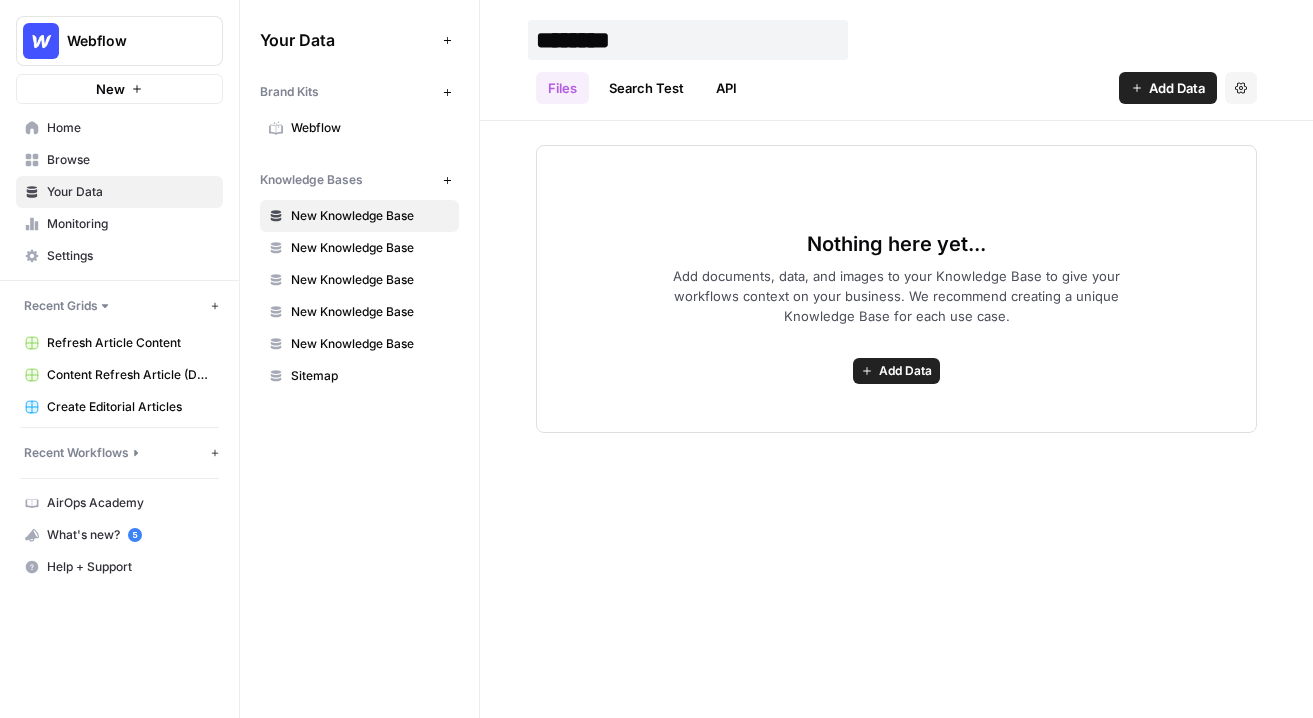 type on "********" 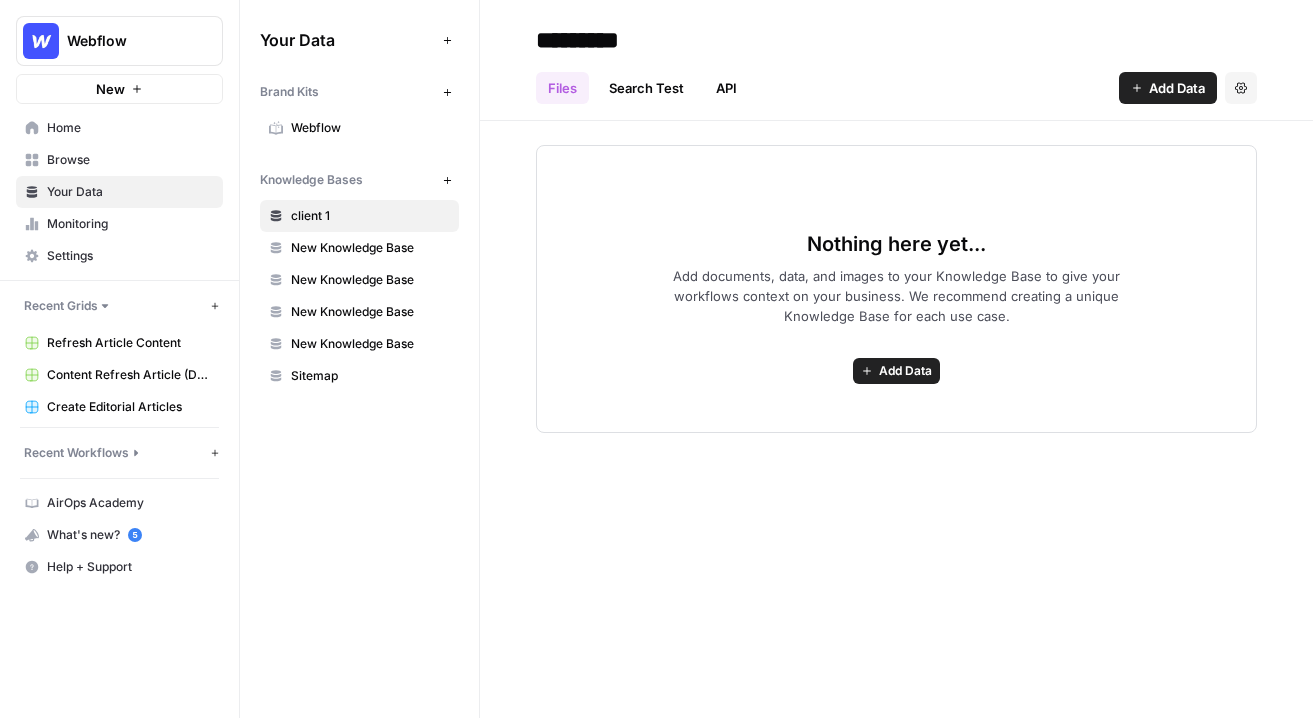 drag, startPoint x: 651, startPoint y: 30, endPoint x: 490, endPoint y: 30, distance: 161 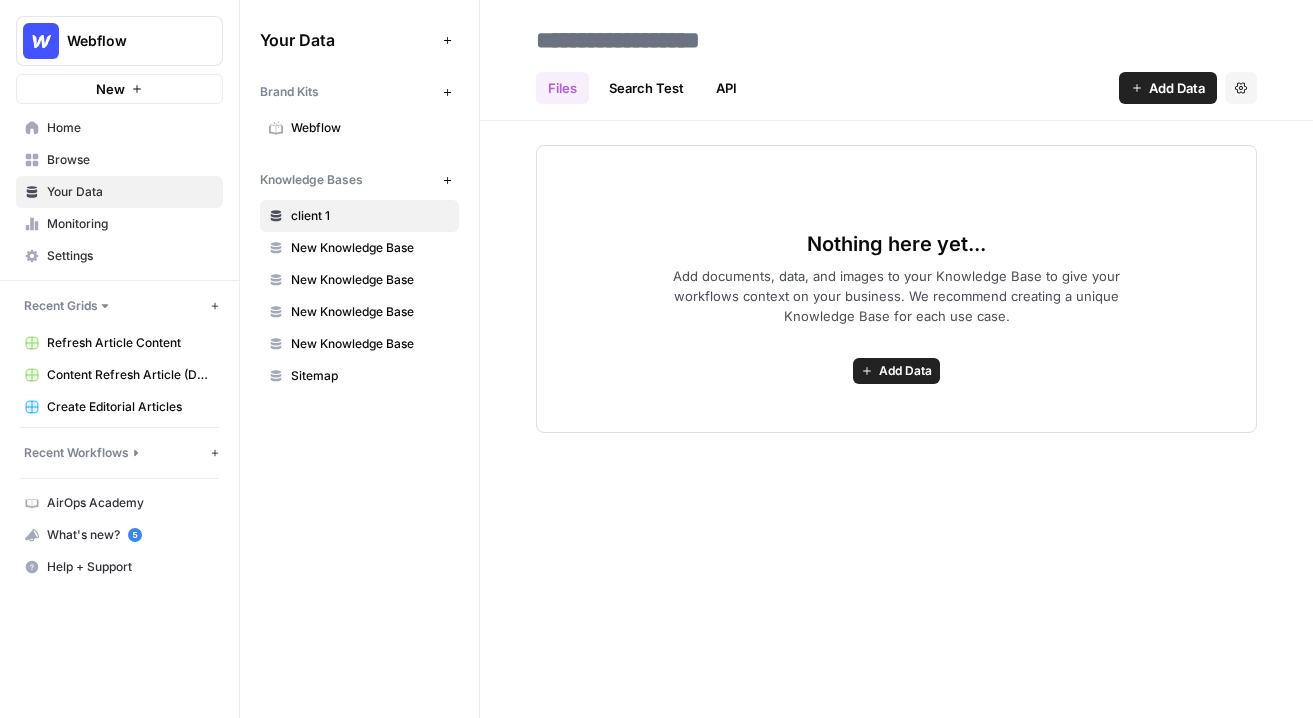 type 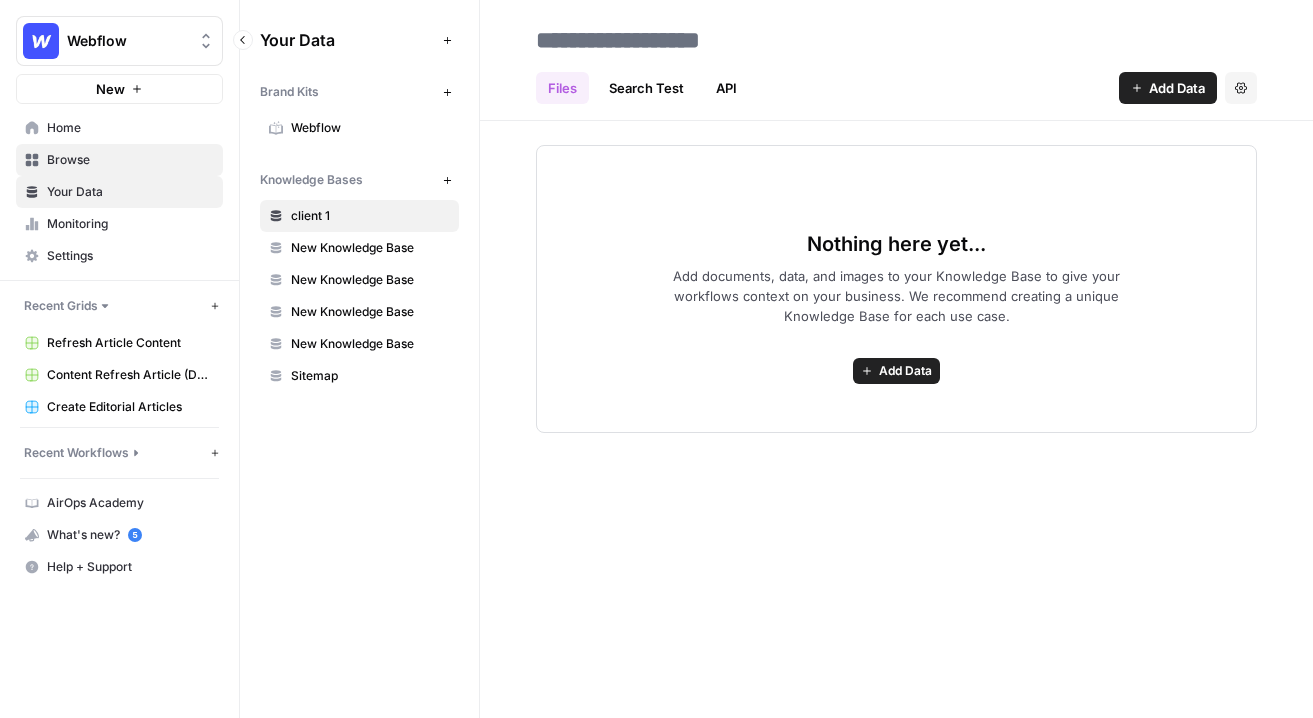 click on "Browse" at bounding box center [130, 160] 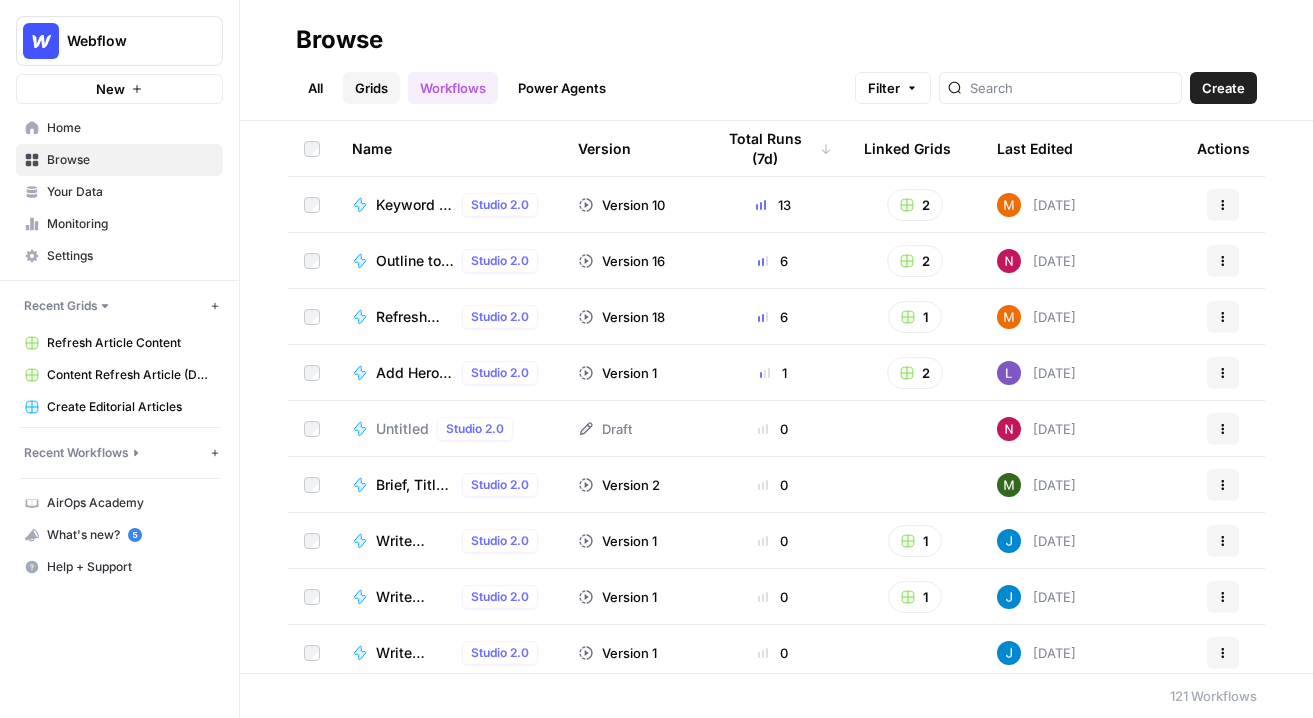 click on "Grids" at bounding box center [371, 88] 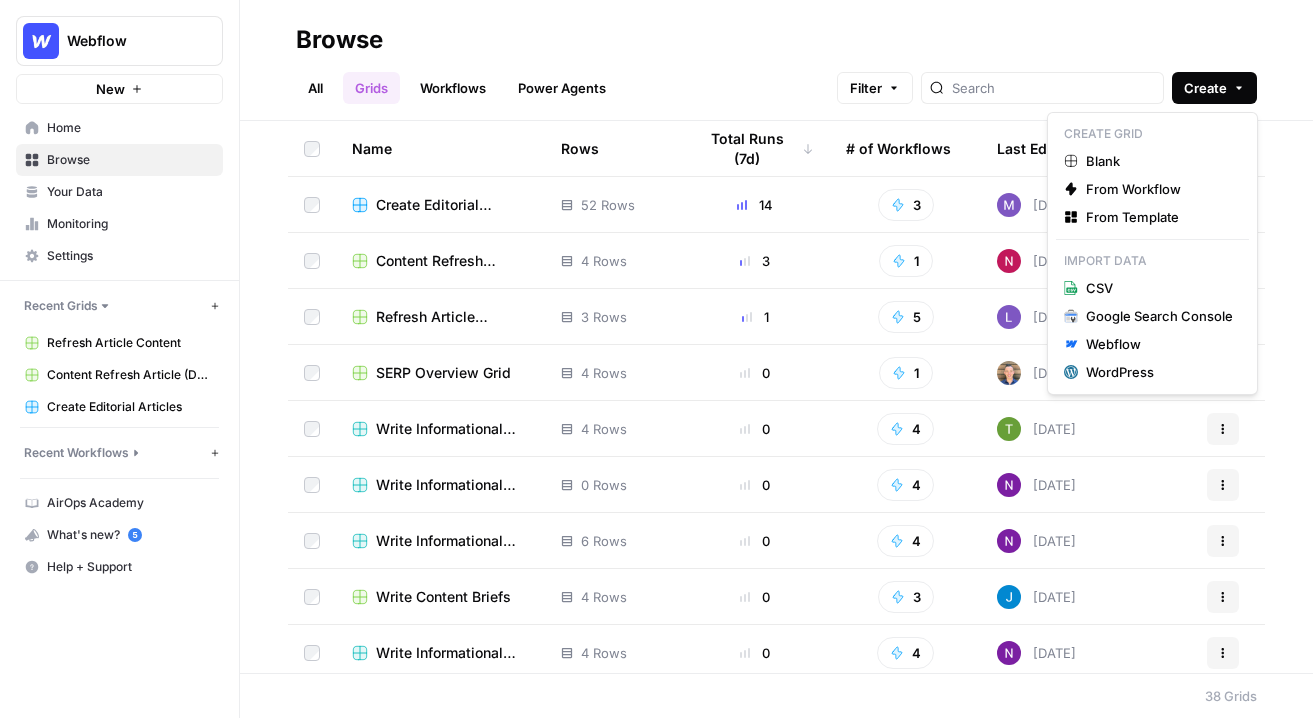 click on "Create" at bounding box center [1214, 88] 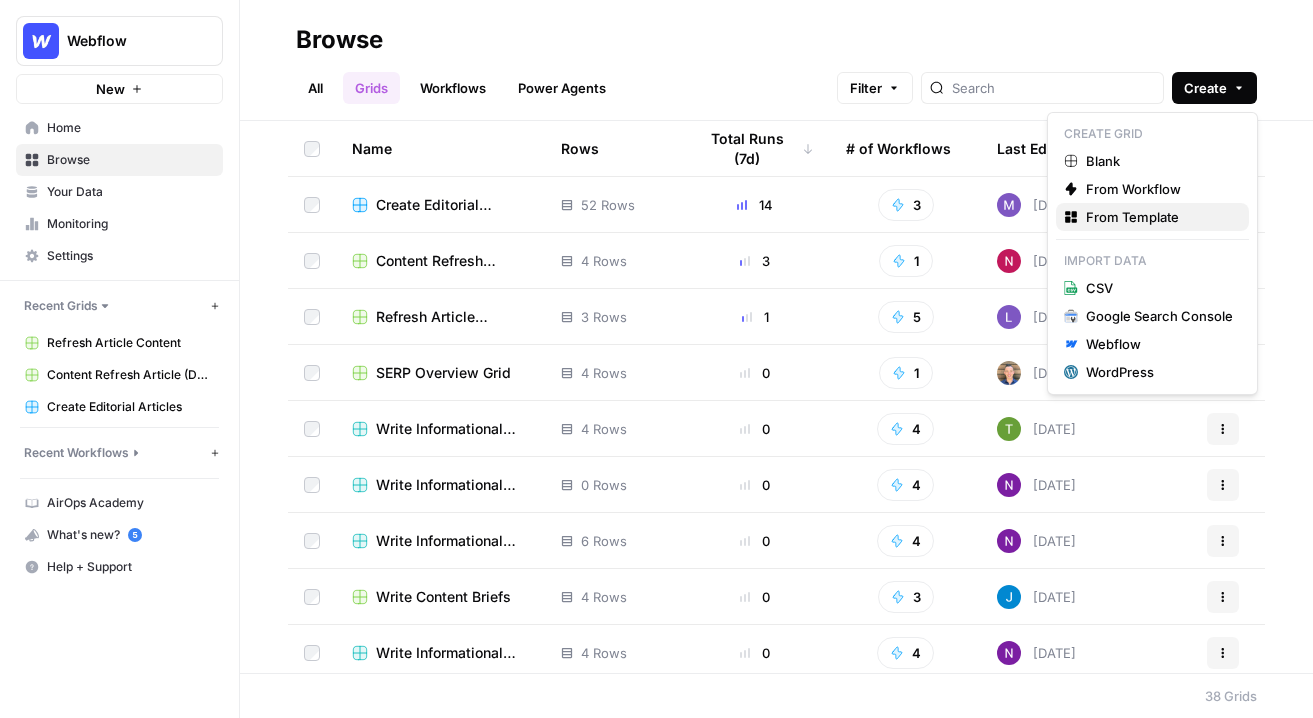 click on "From Template" at bounding box center (1132, 217) 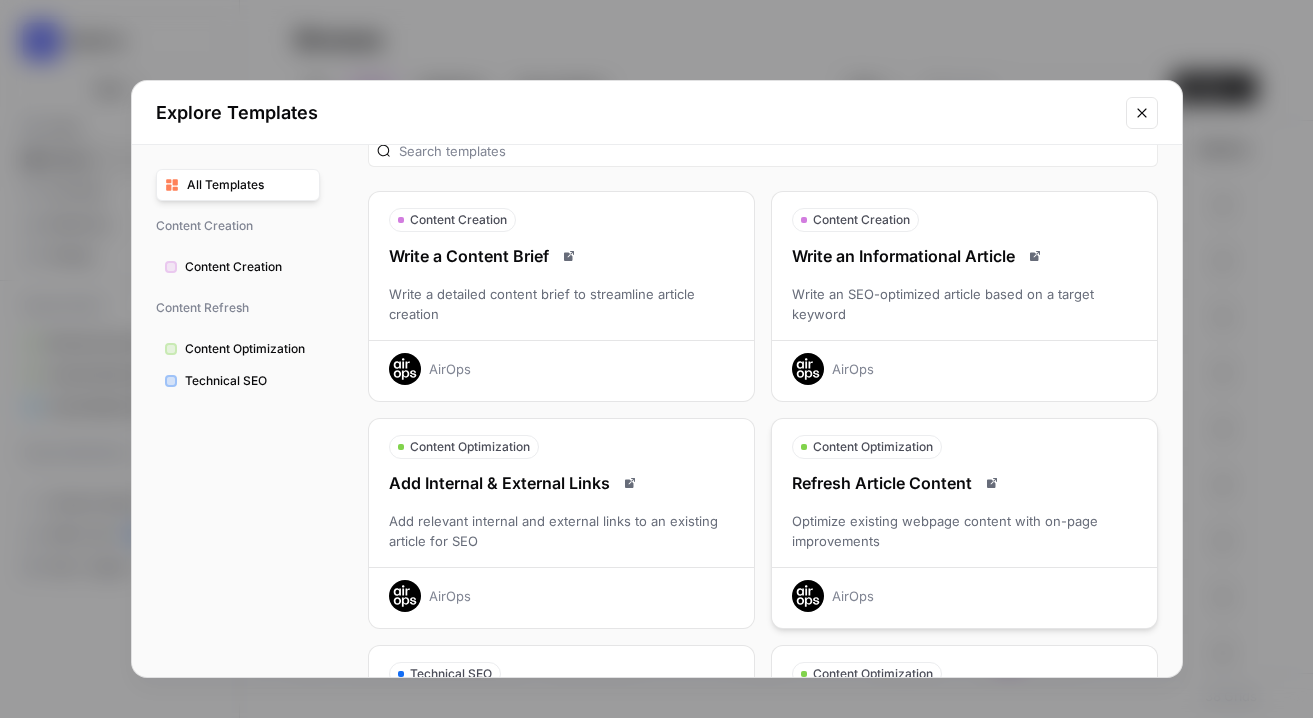 scroll, scrollTop: 23, scrollLeft: 0, axis: vertical 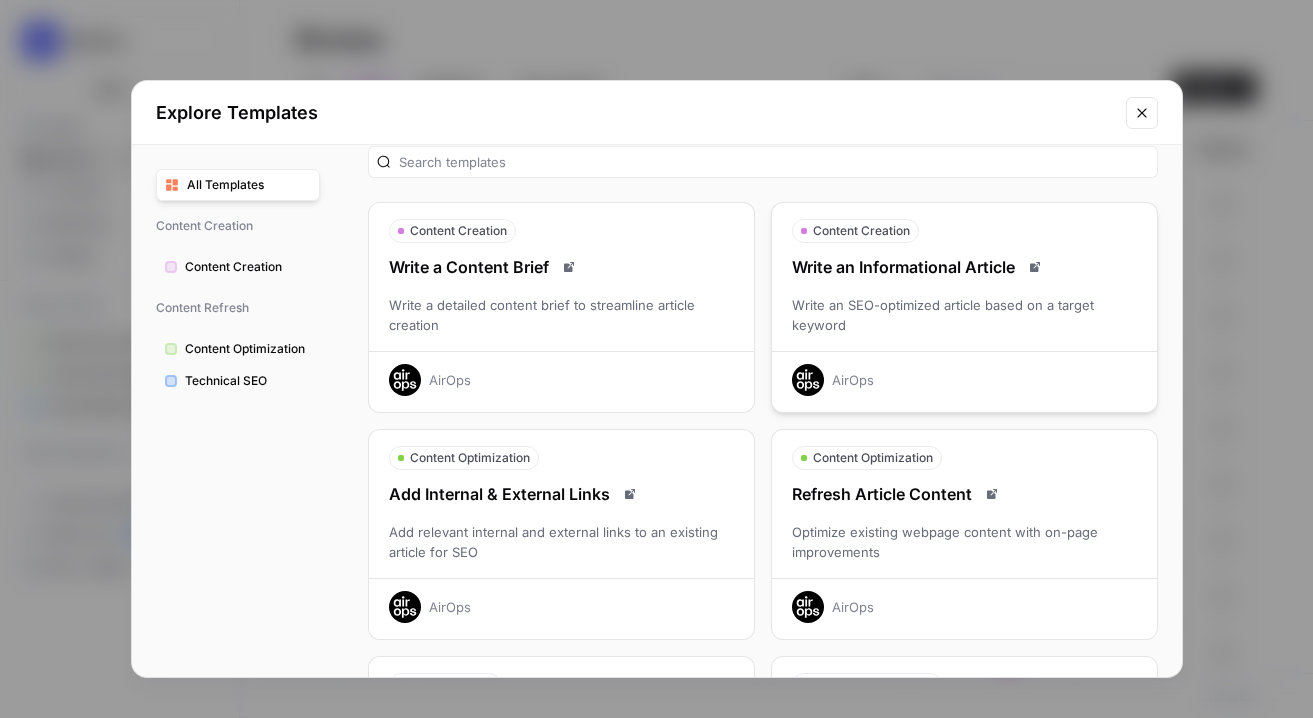 click on "Write an SEO-optimized article based on a target keyword" at bounding box center (964, 315) 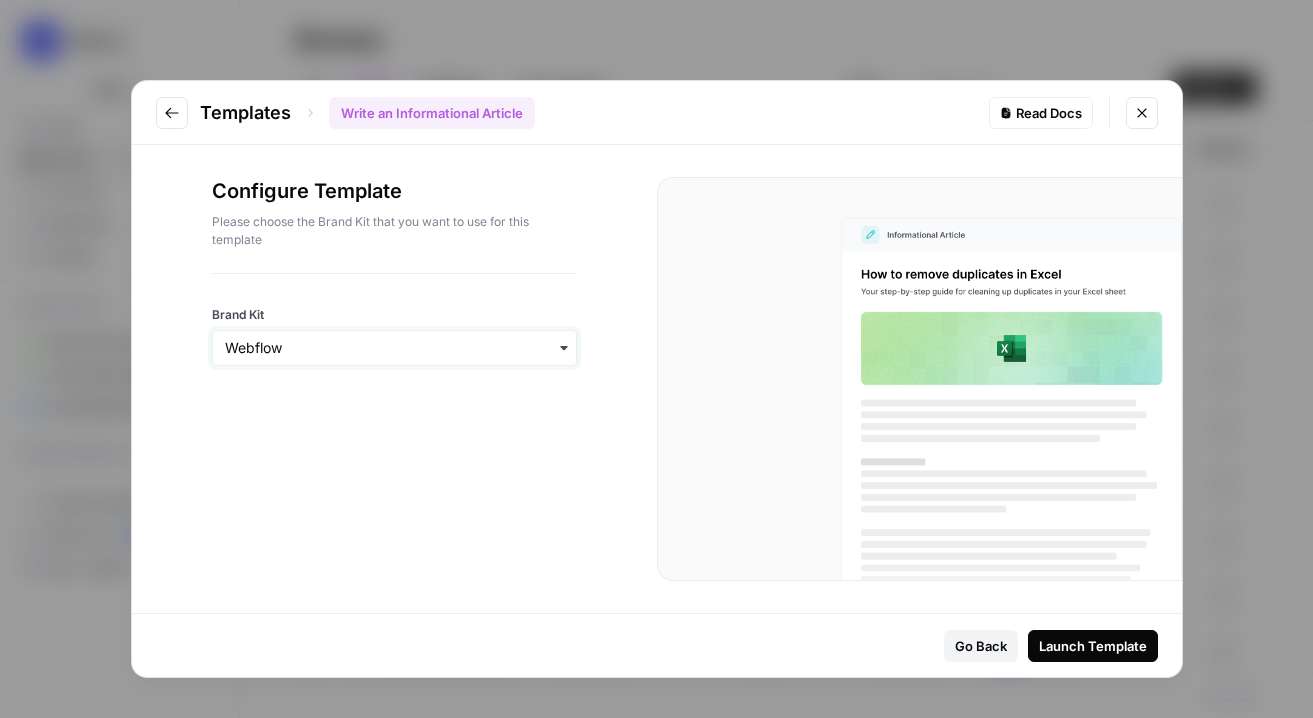 click on "Brand Kit" at bounding box center [394, 348] 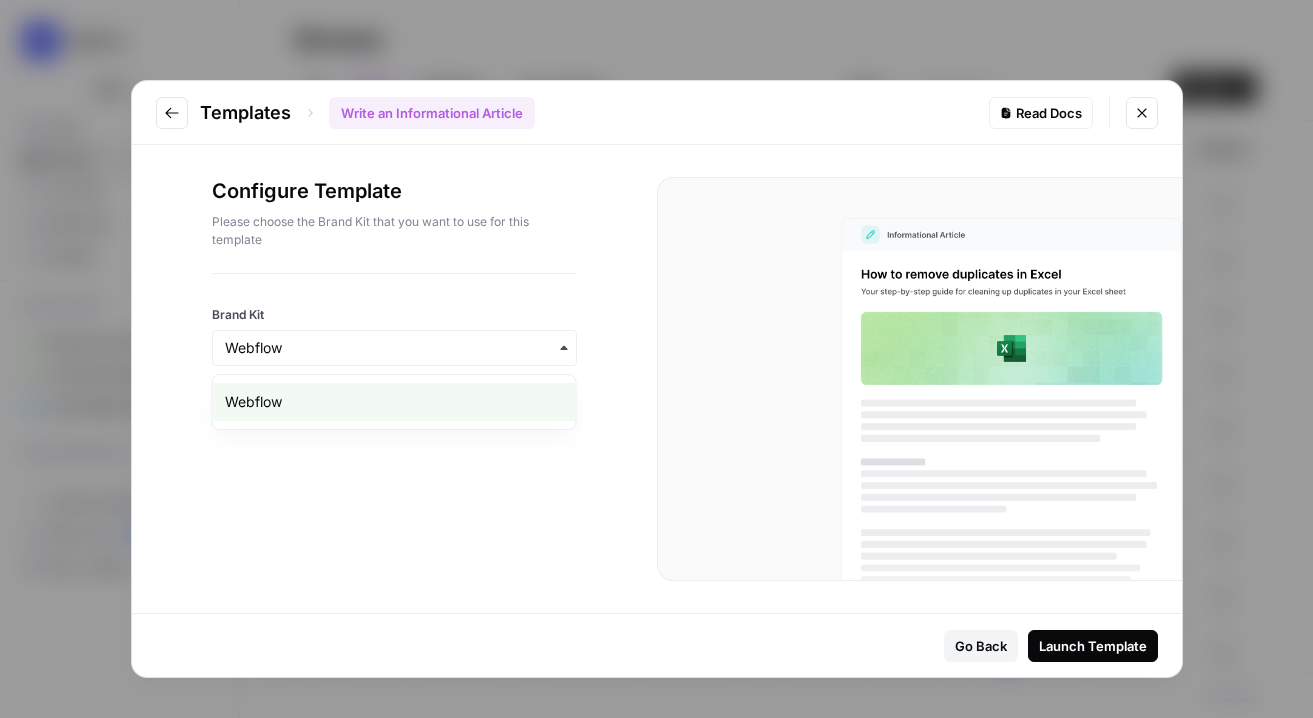 click on "Webflow" at bounding box center [394, 402] 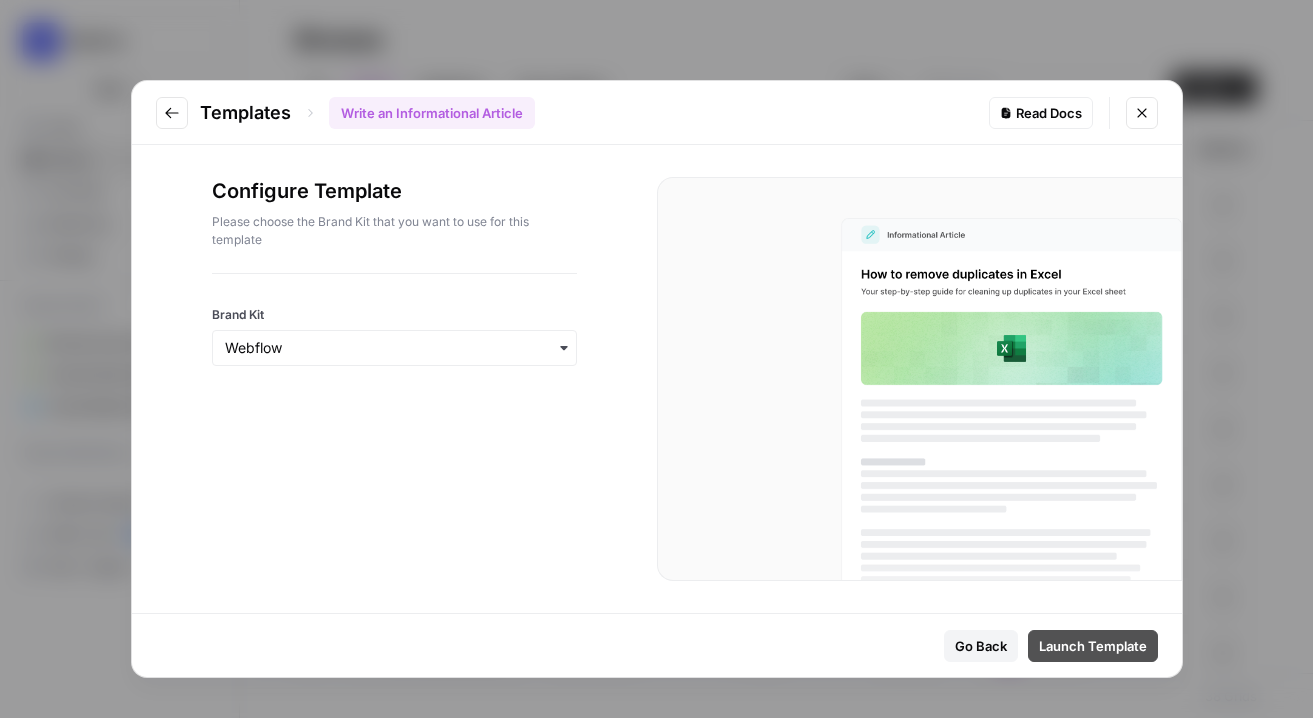 click on "Launch Template" at bounding box center [1093, 646] 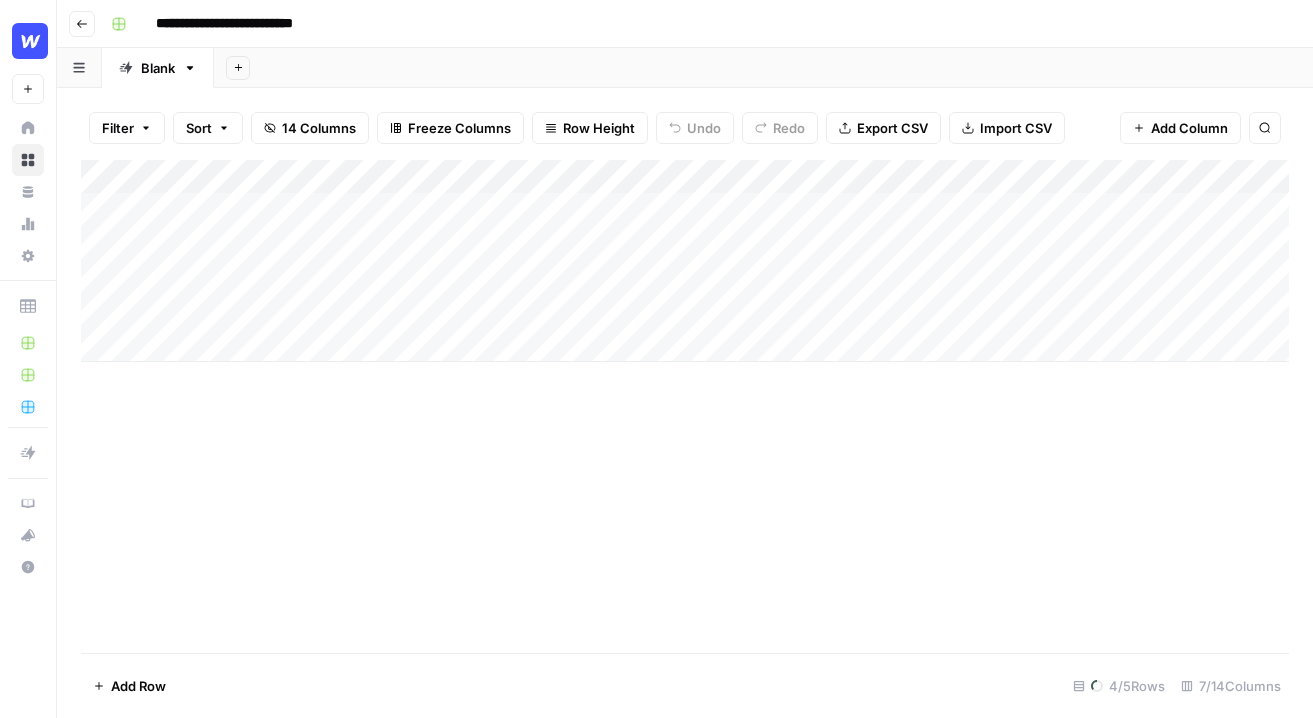 scroll, scrollTop: 0, scrollLeft: 0, axis: both 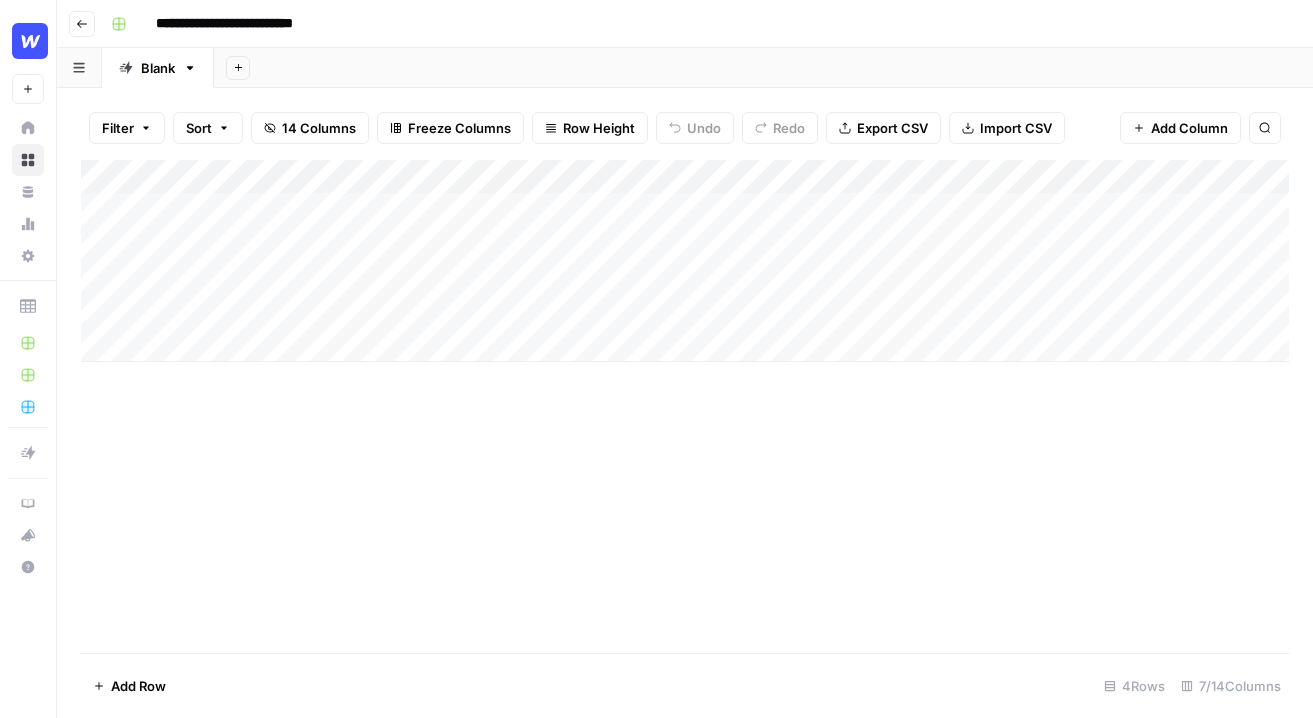 click on "Add Column" at bounding box center (685, 261) 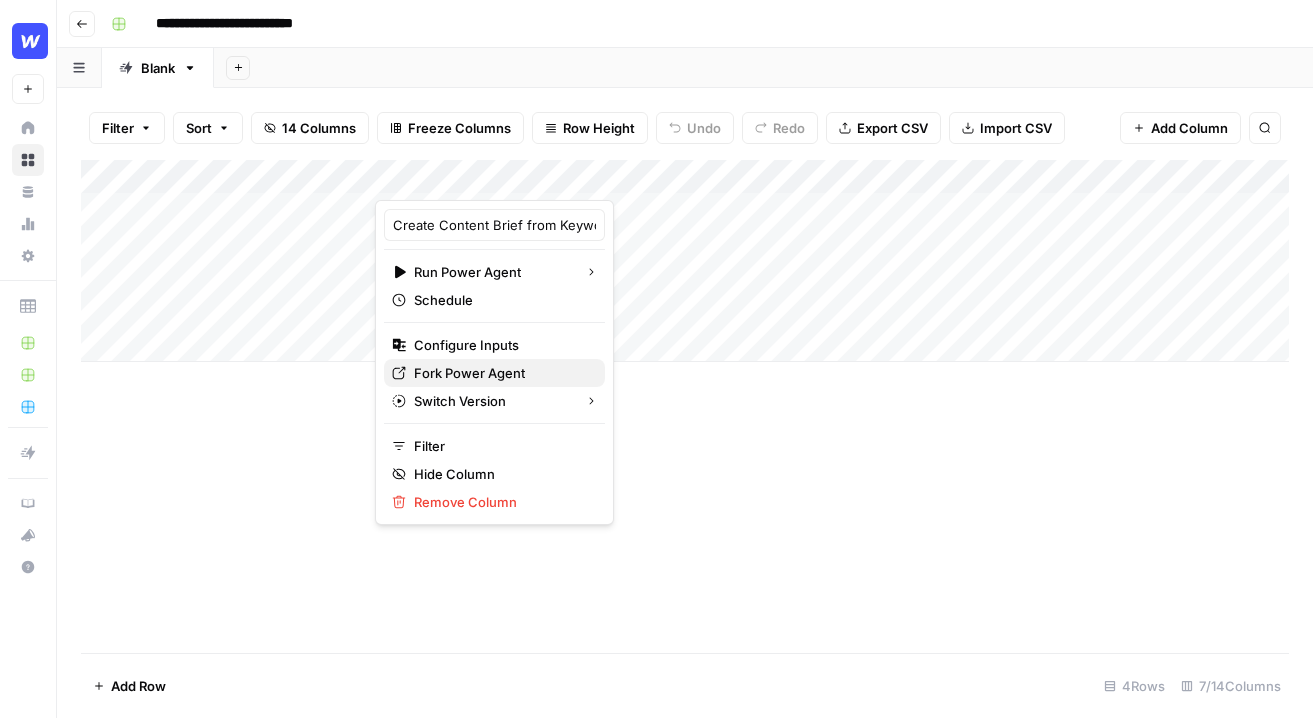 click on "Fork Power Agent" at bounding box center (469, 373) 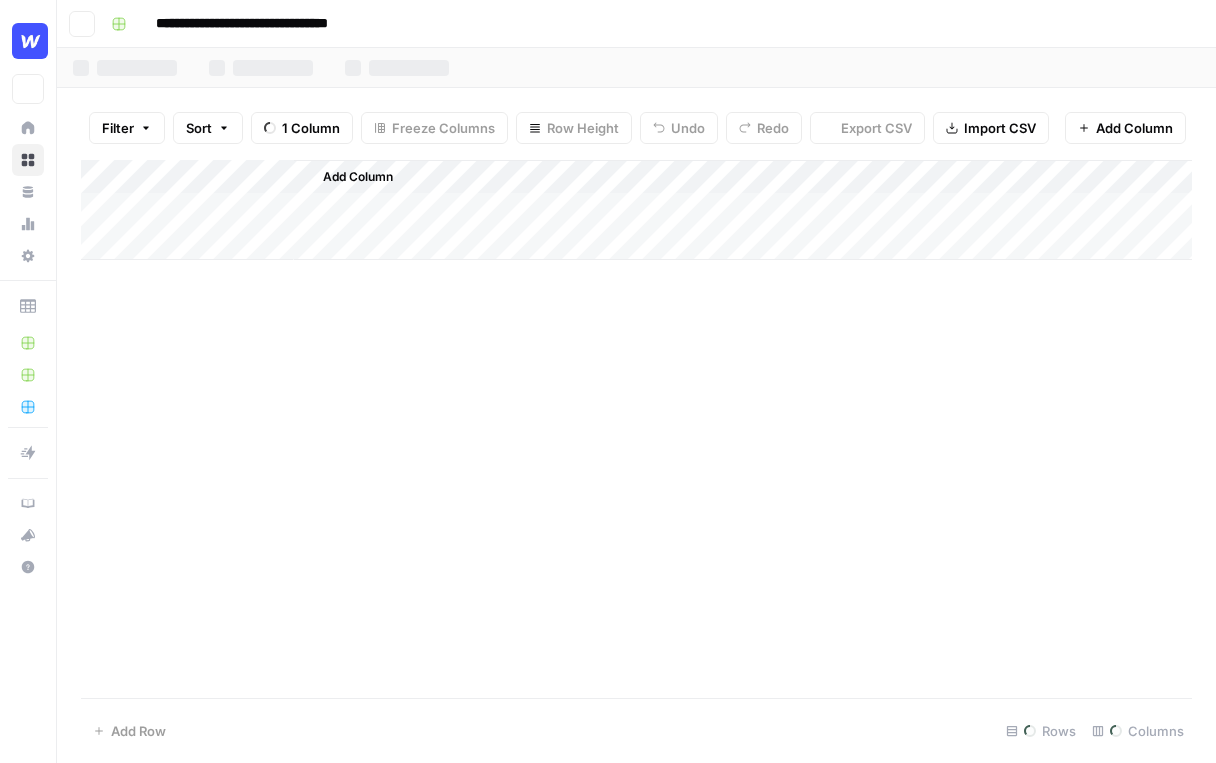 scroll, scrollTop: 0, scrollLeft: 0, axis: both 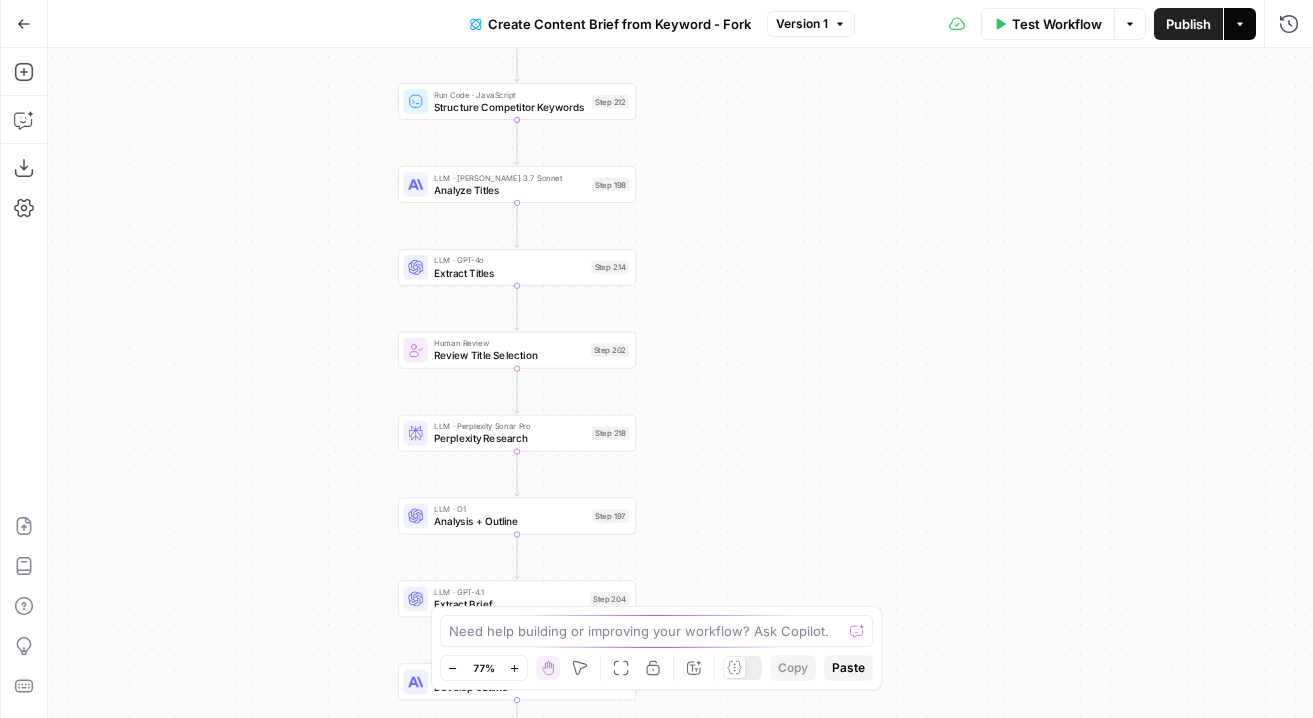 click on "Actions" at bounding box center (1240, 24) 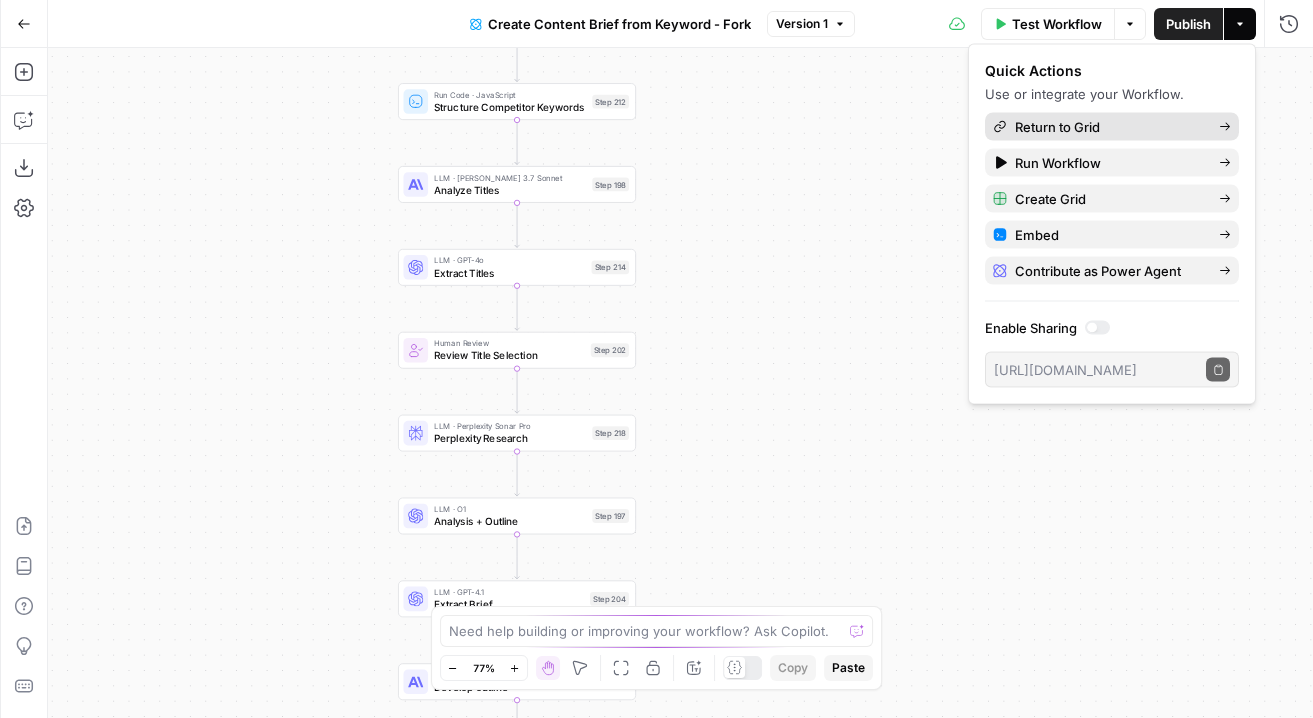 click on "Return to Grid" at bounding box center [1112, 127] 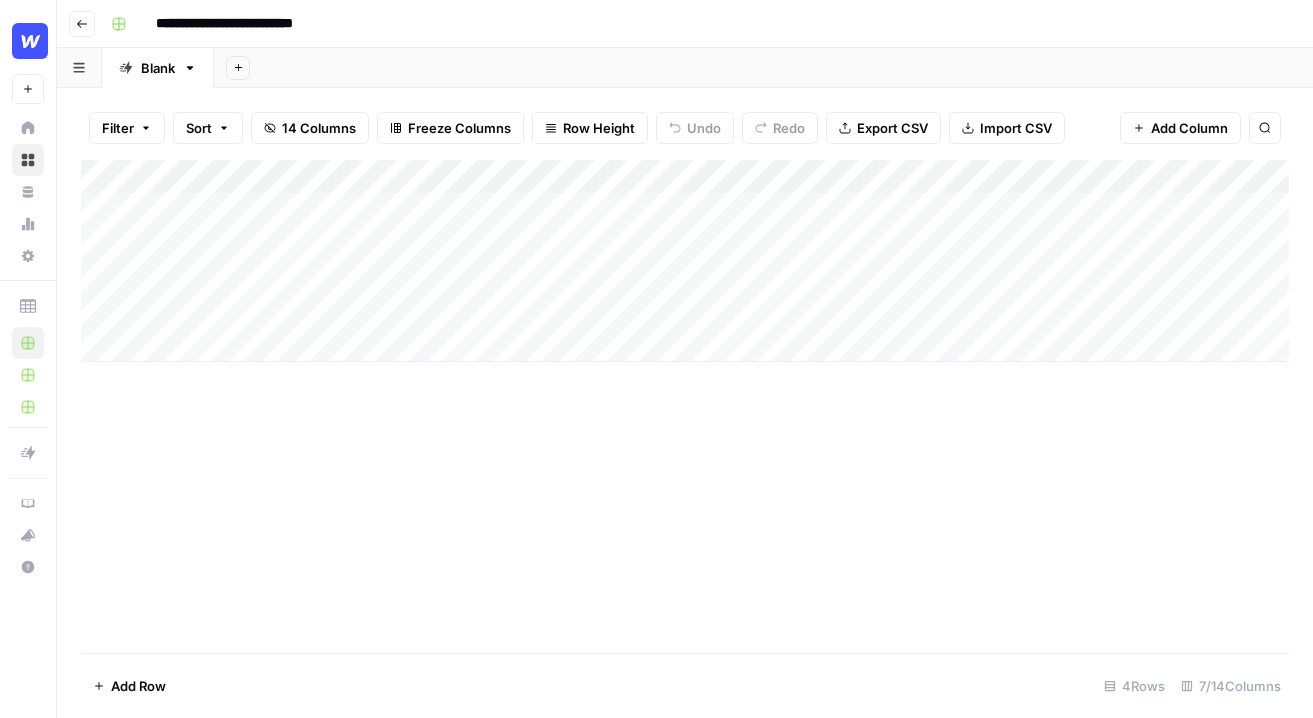 click on "Add Column" at bounding box center [685, 261] 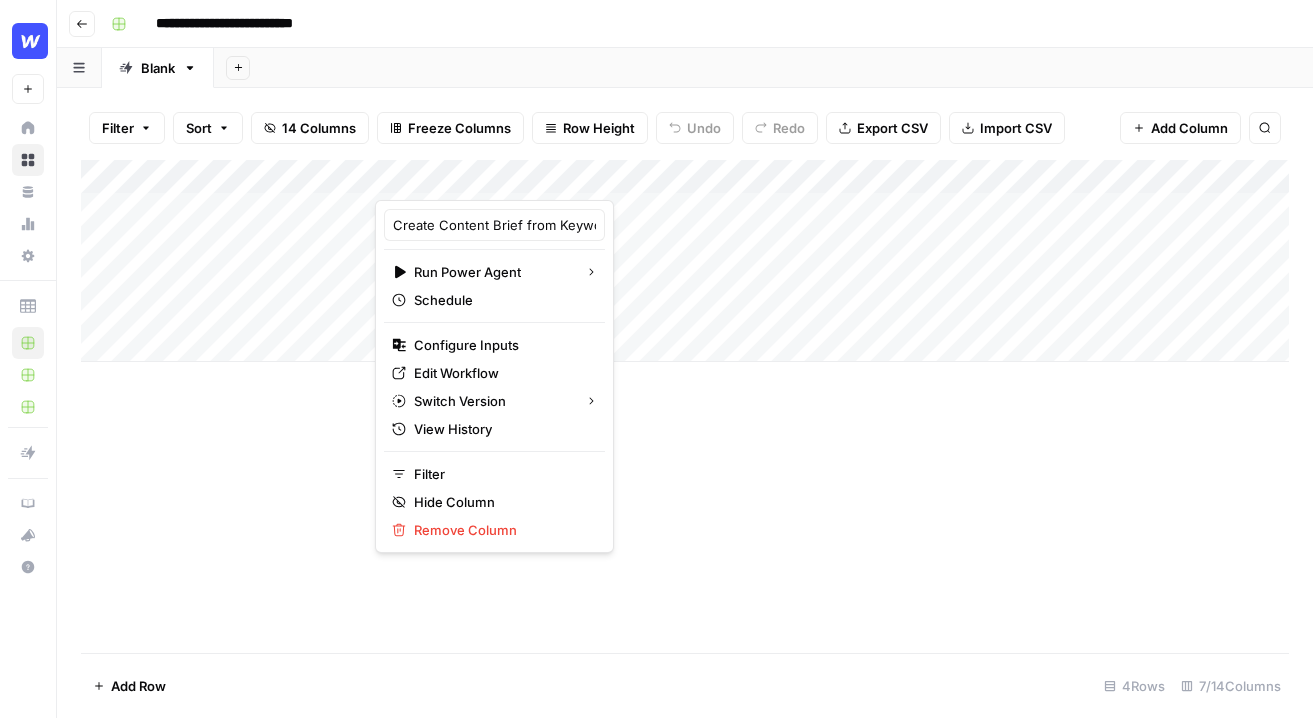 click at bounding box center (526, 180) 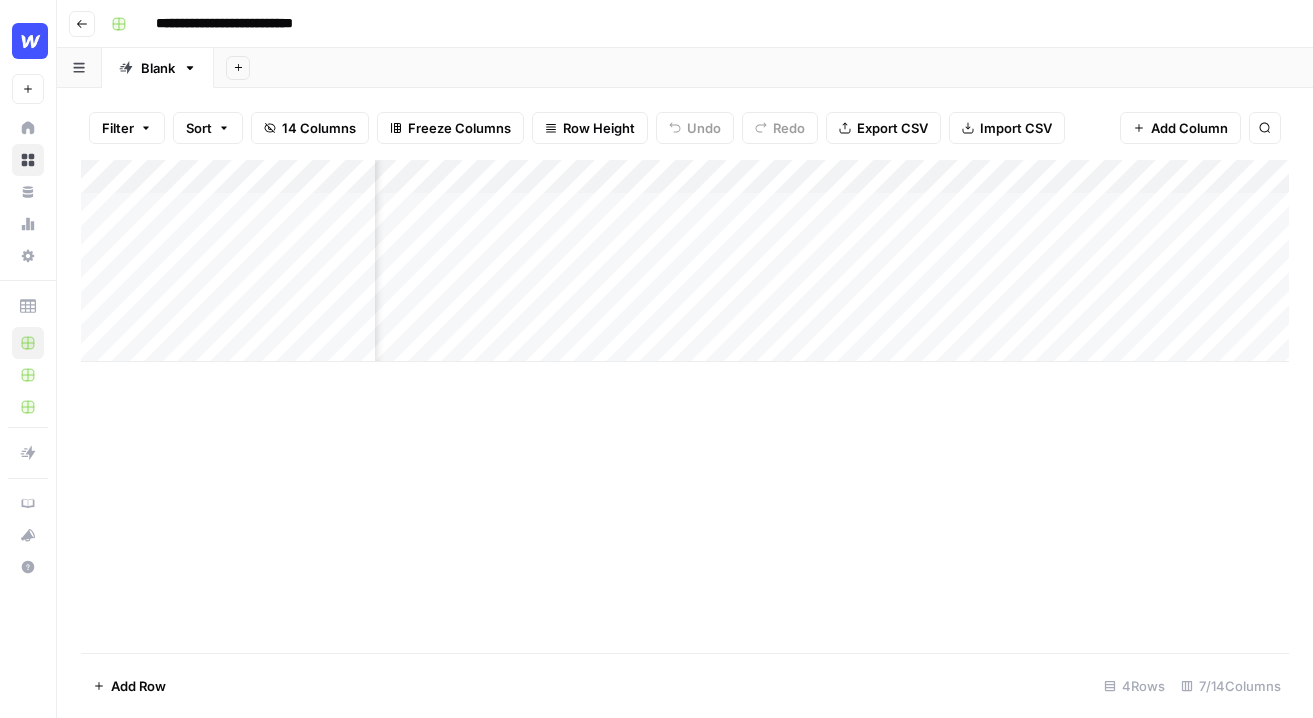 scroll, scrollTop: 0, scrollLeft: 604, axis: horizontal 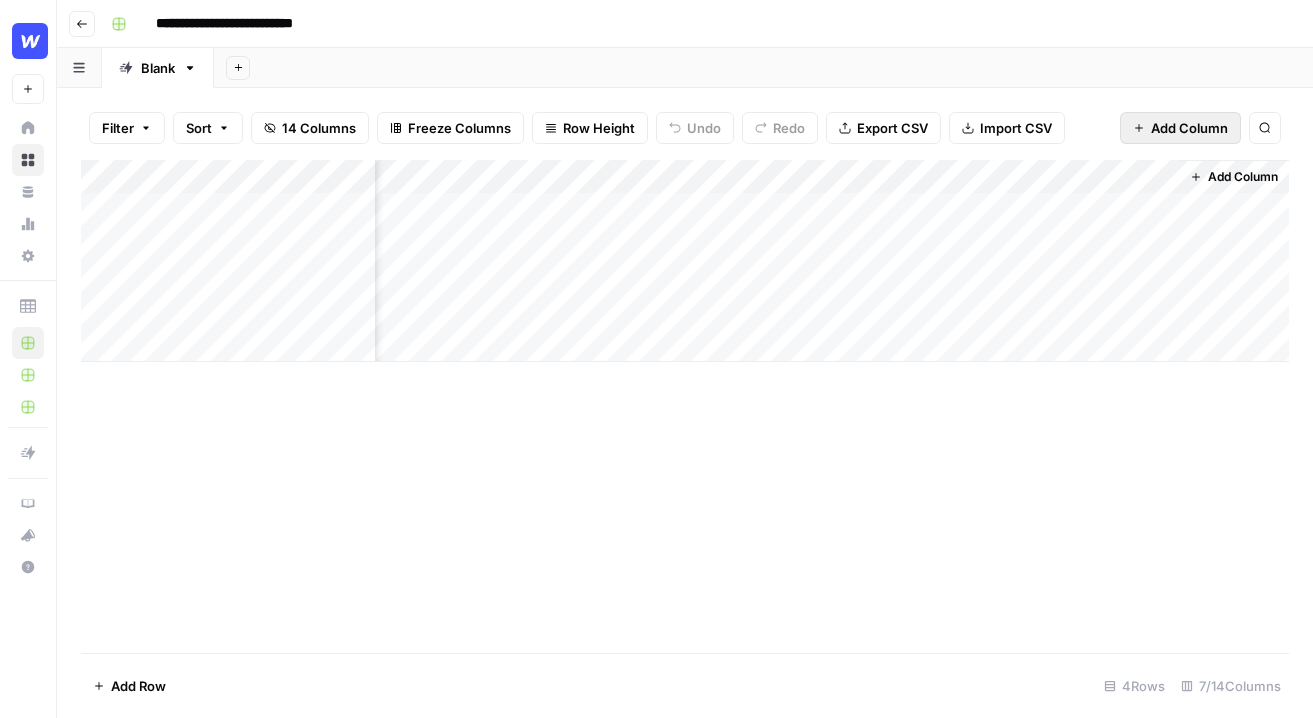 click on "Add Column" at bounding box center (1189, 128) 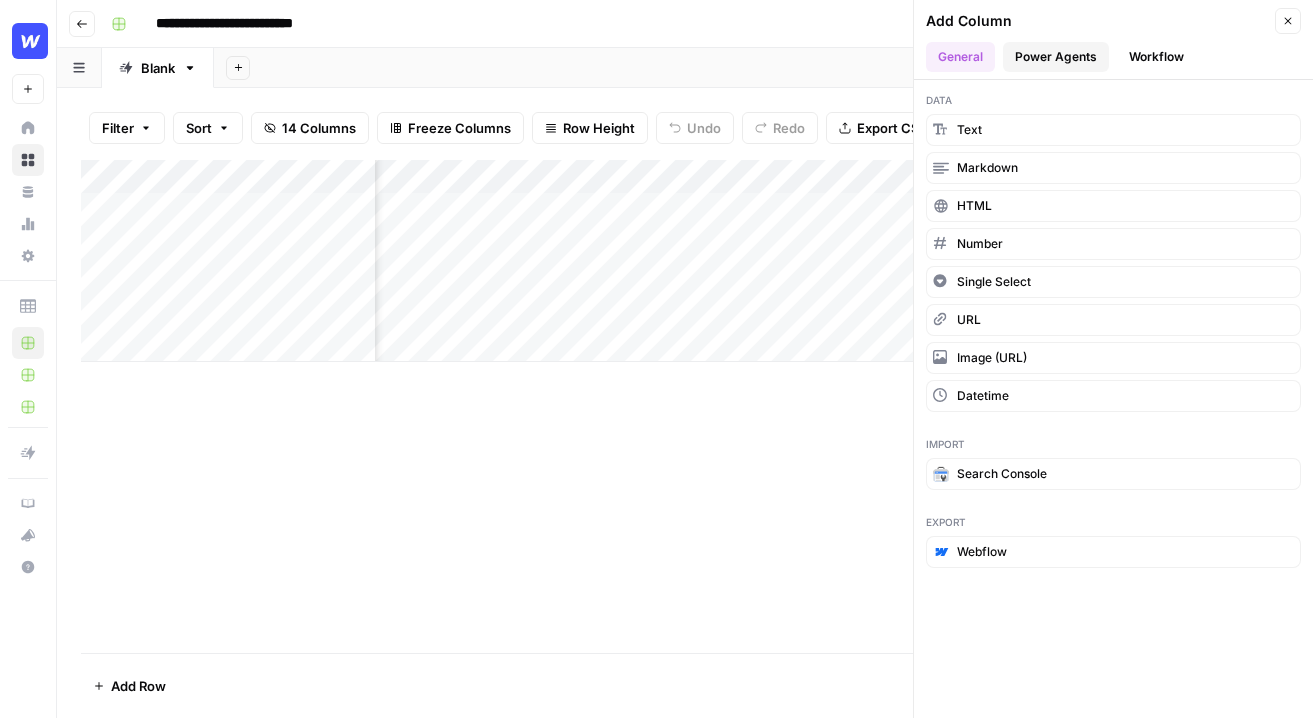 click on "Power Agents" at bounding box center (1056, 57) 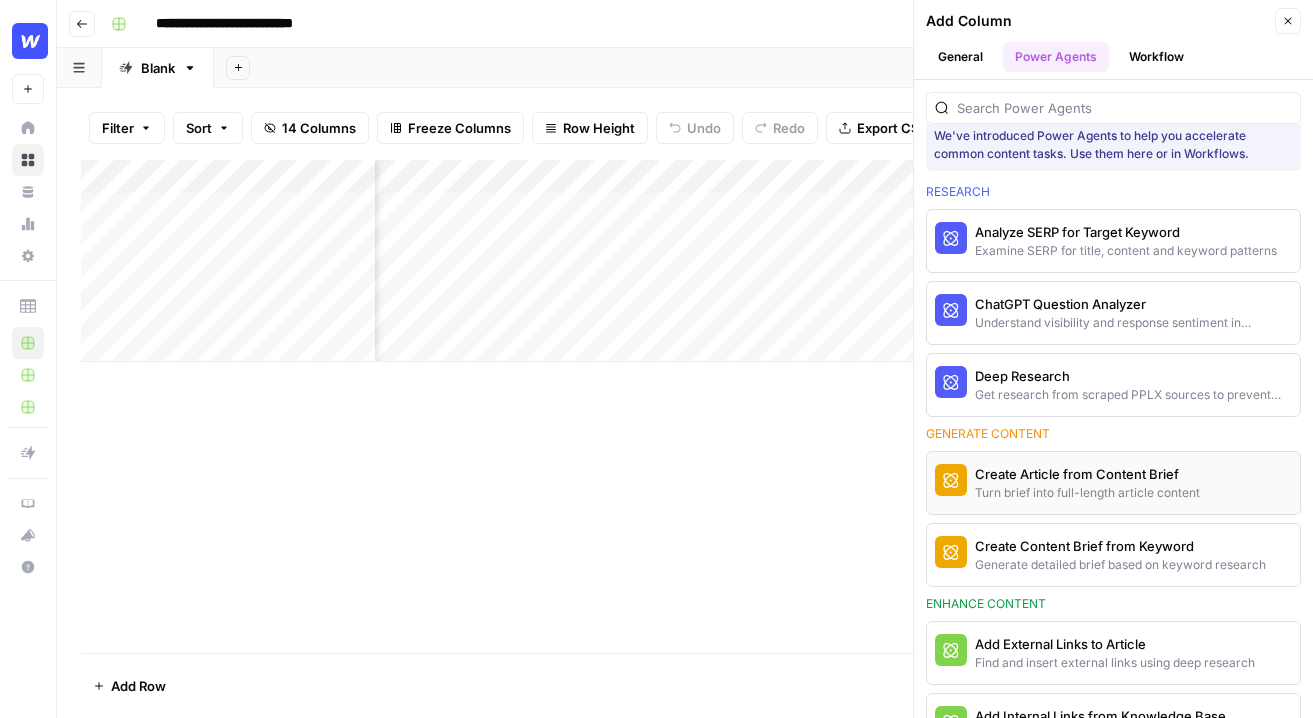 scroll, scrollTop: 4, scrollLeft: 0, axis: vertical 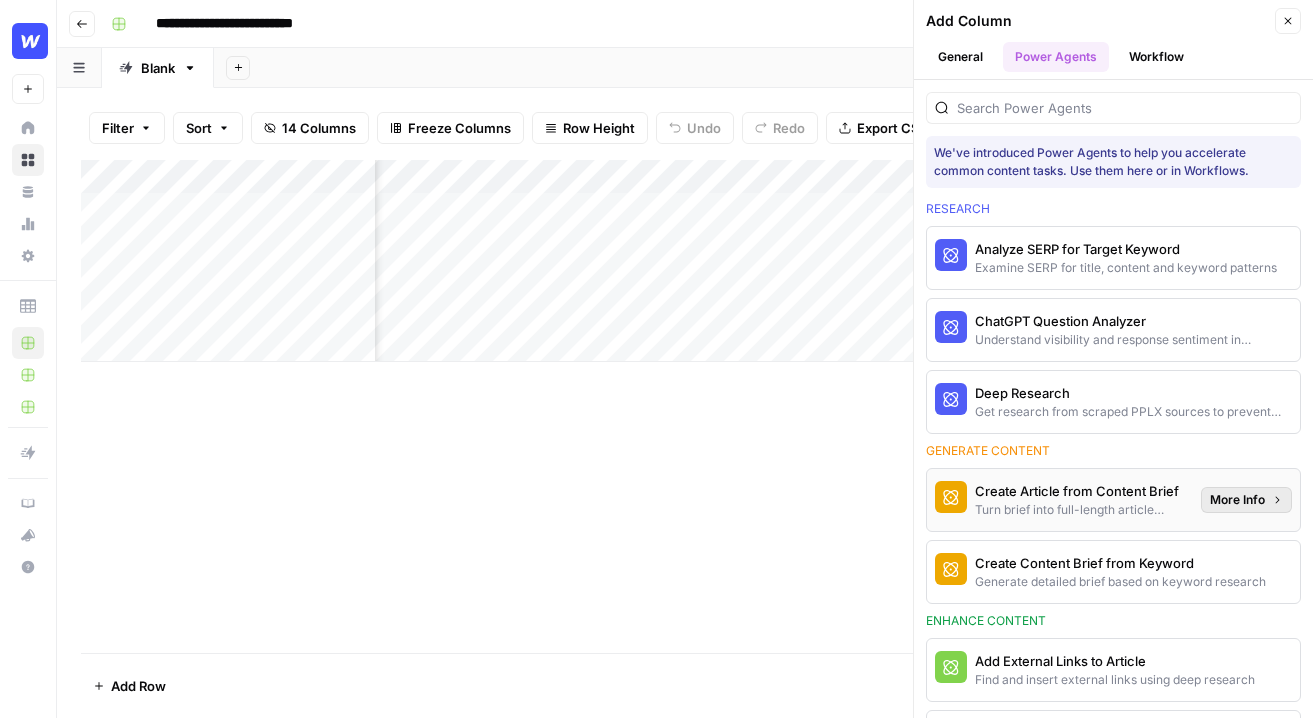 click on "More Info" at bounding box center [1237, 500] 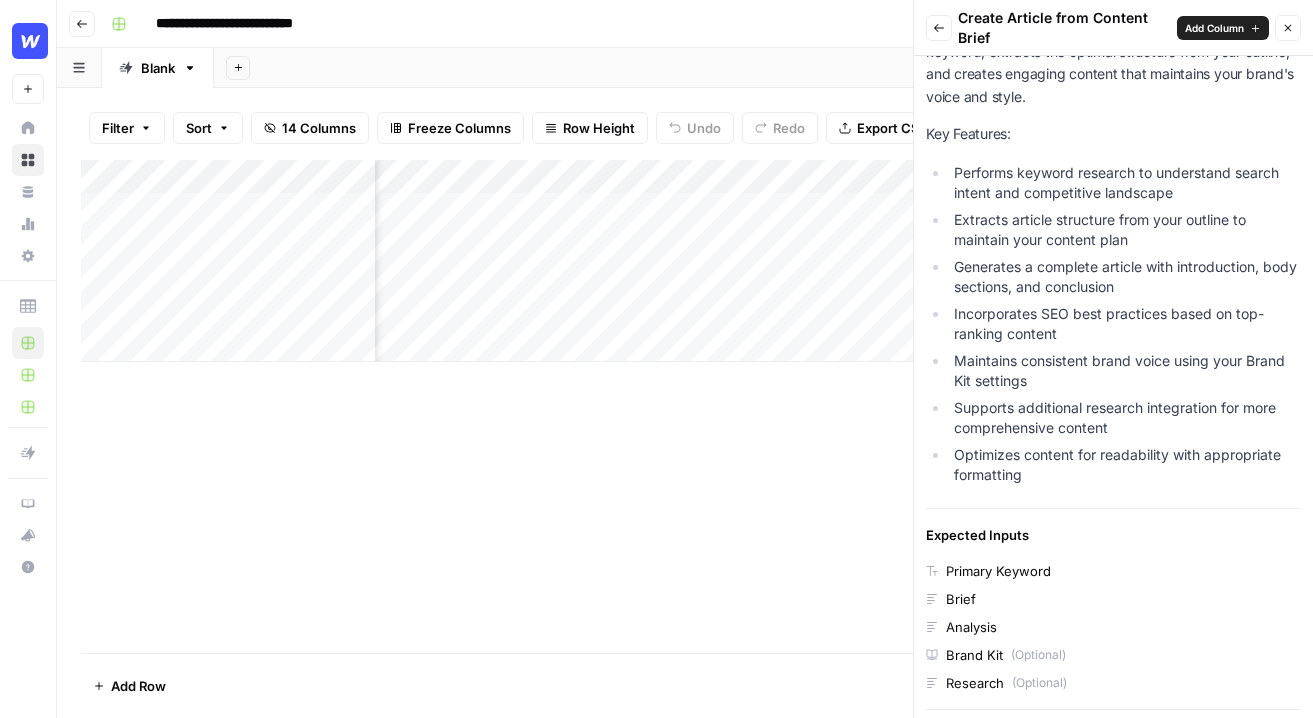 scroll, scrollTop: 278, scrollLeft: 0, axis: vertical 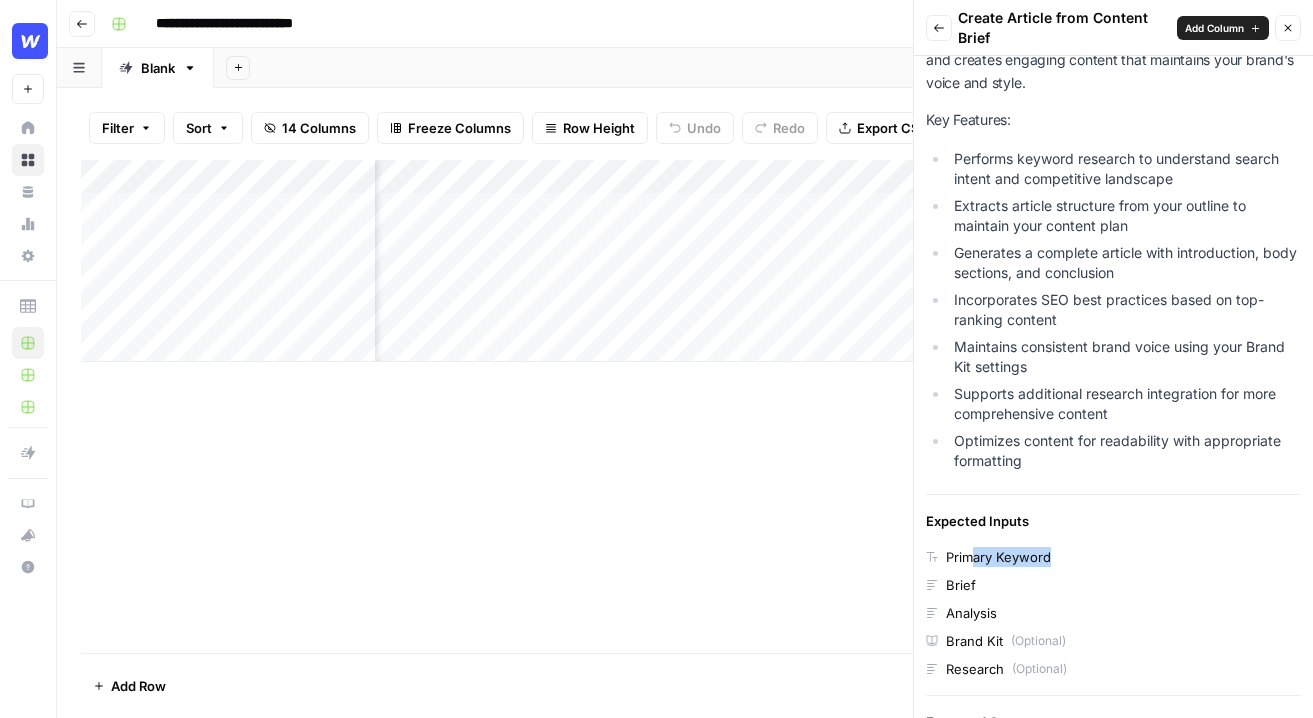 drag, startPoint x: 1059, startPoint y: 555, endPoint x: 959, endPoint y: 555, distance: 100 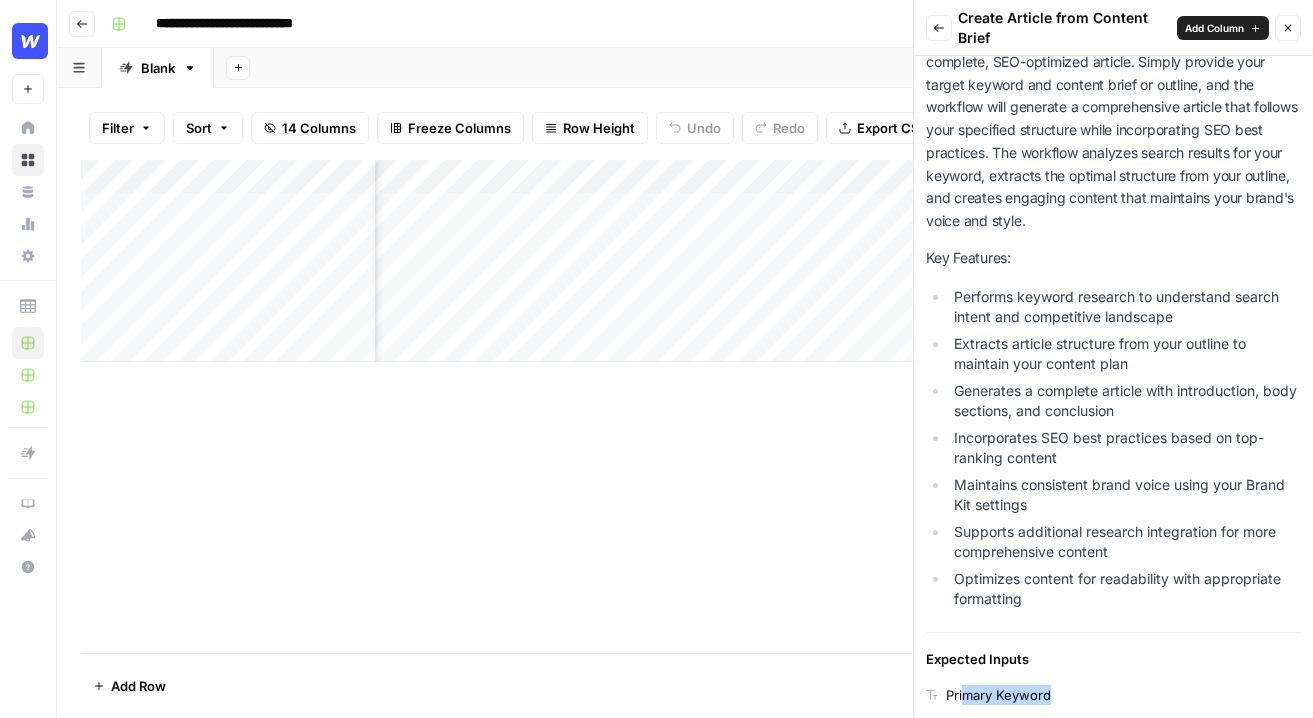 scroll, scrollTop: 136, scrollLeft: 0, axis: vertical 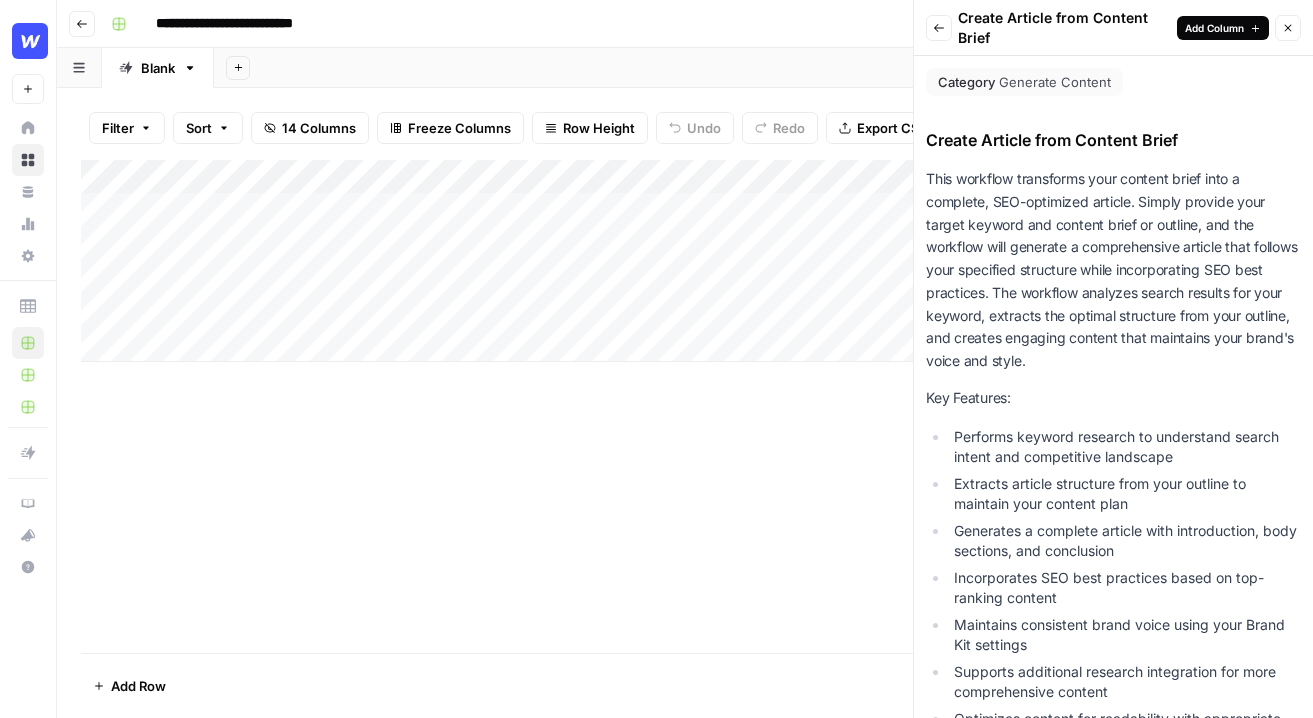click on "Add Column" at bounding box center [1214, 28] 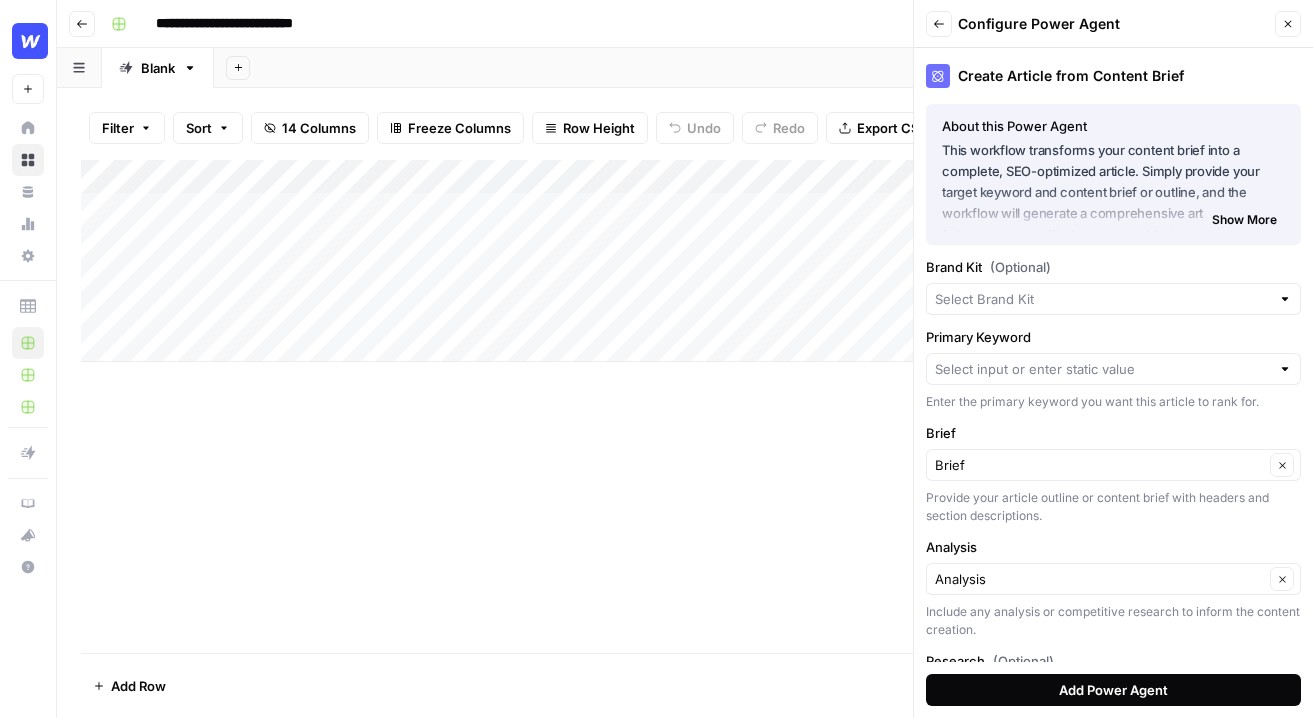 click on "Add Power Agent" at bounding box center (1113, 690) 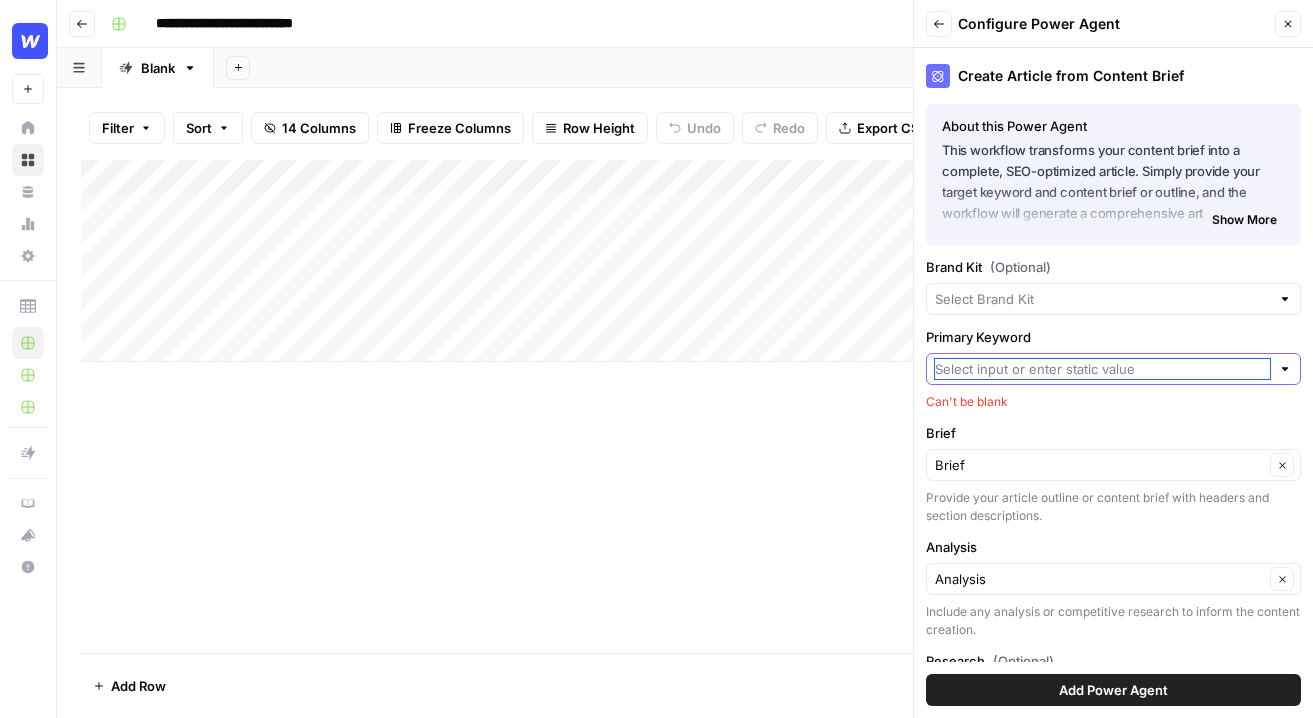 click on "Primary Keyword" at bounding box center [1102, 369] 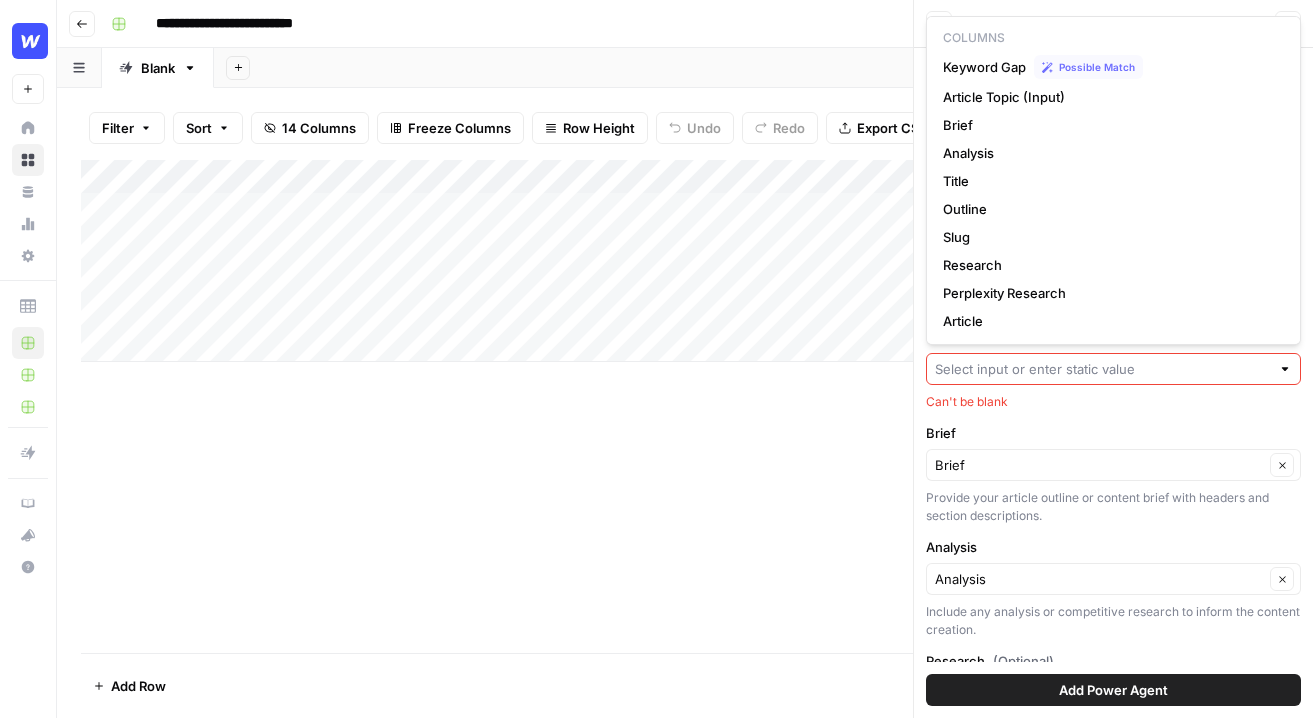 click at bounding box center [1113, 369] 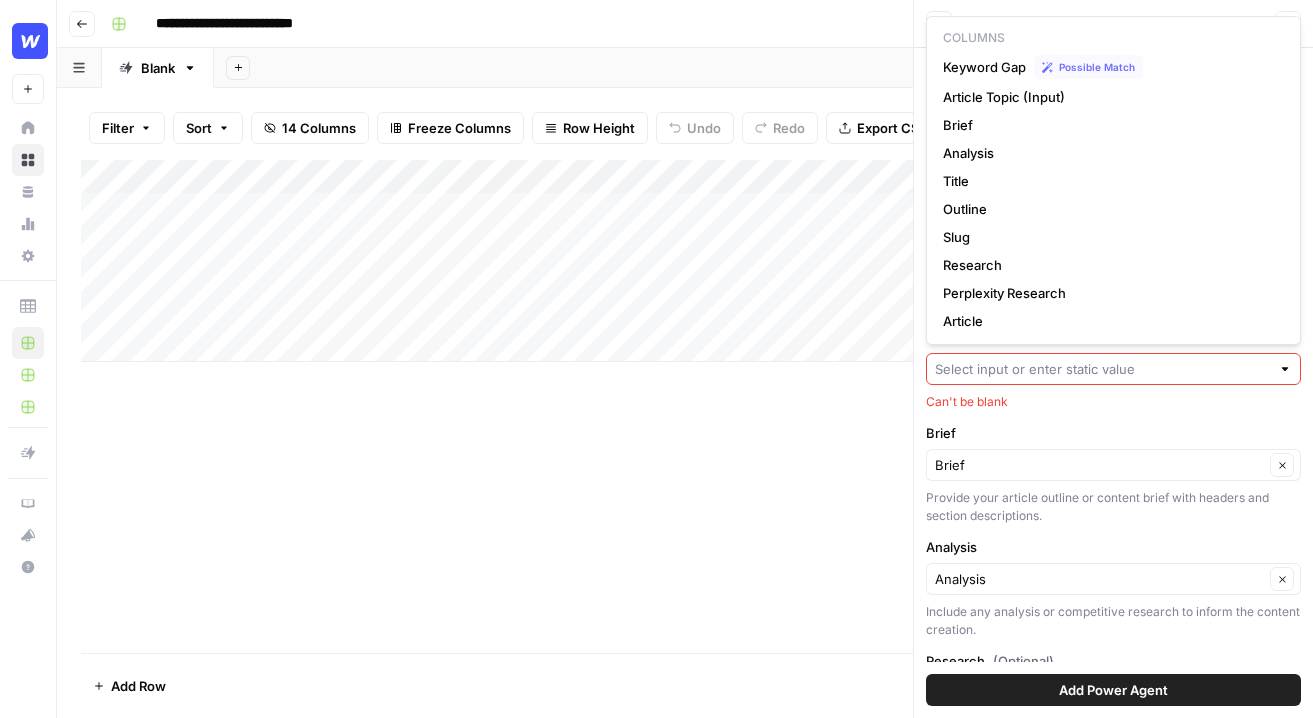 click at bounding box center [1113, 369] 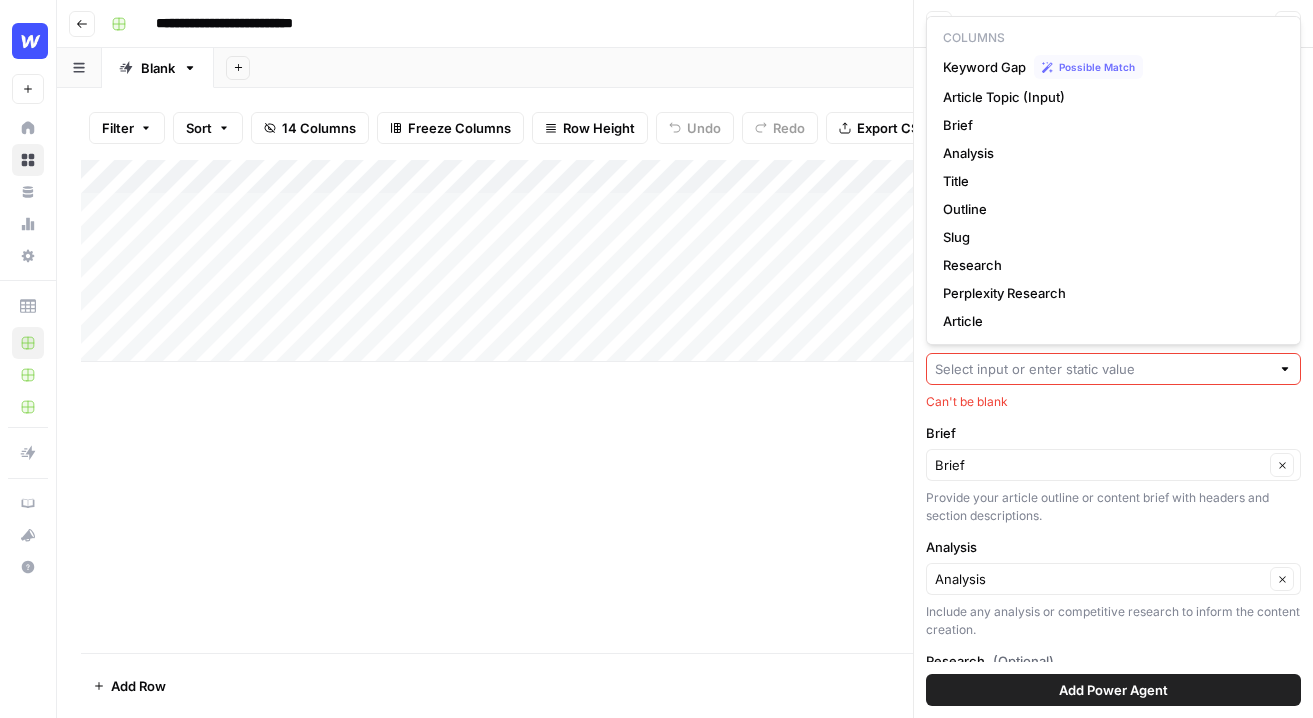 click on "Brief" at bounding box center (1113, 433) 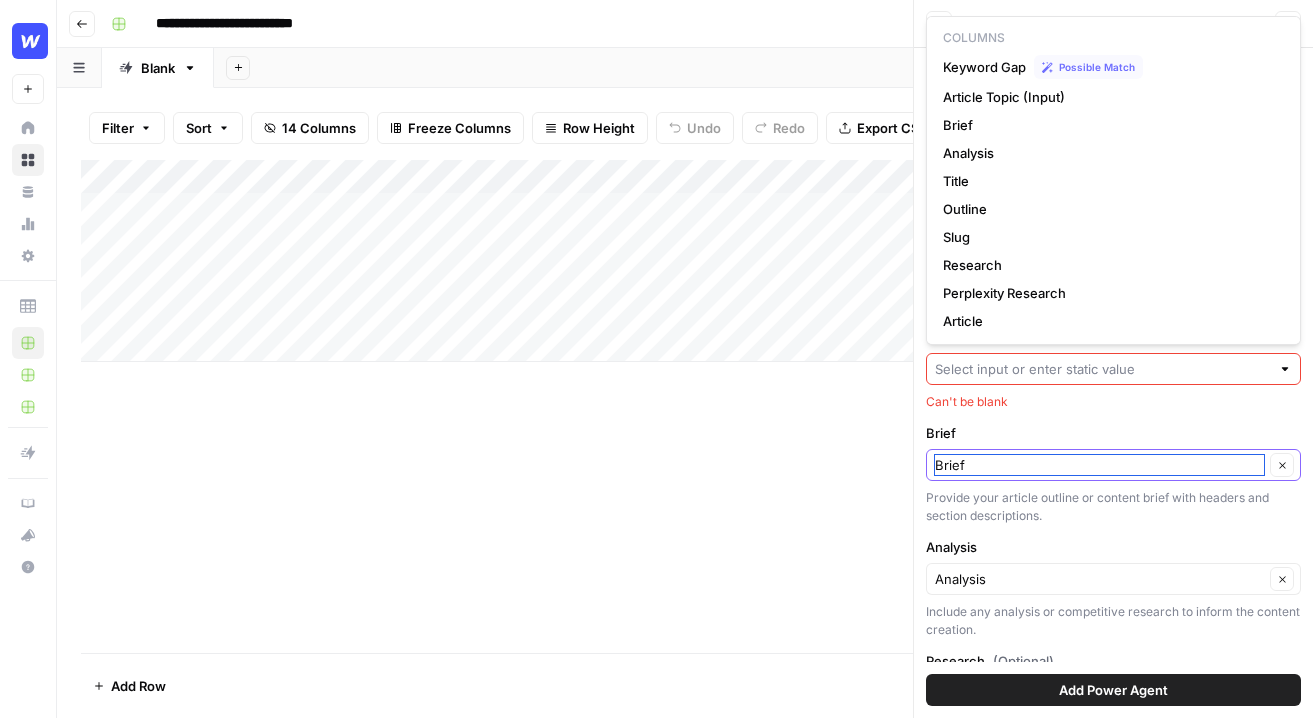click on "Brief" at bounding box center [1099, 465] 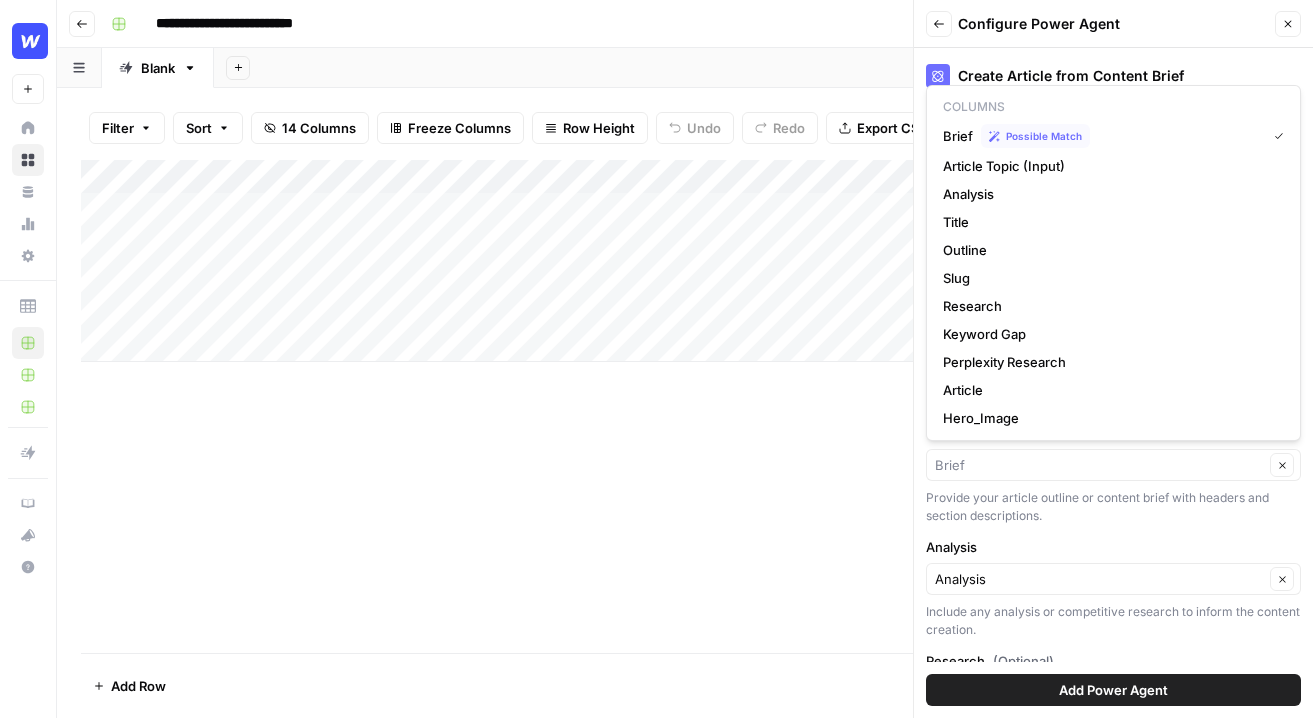 type on "Brief" 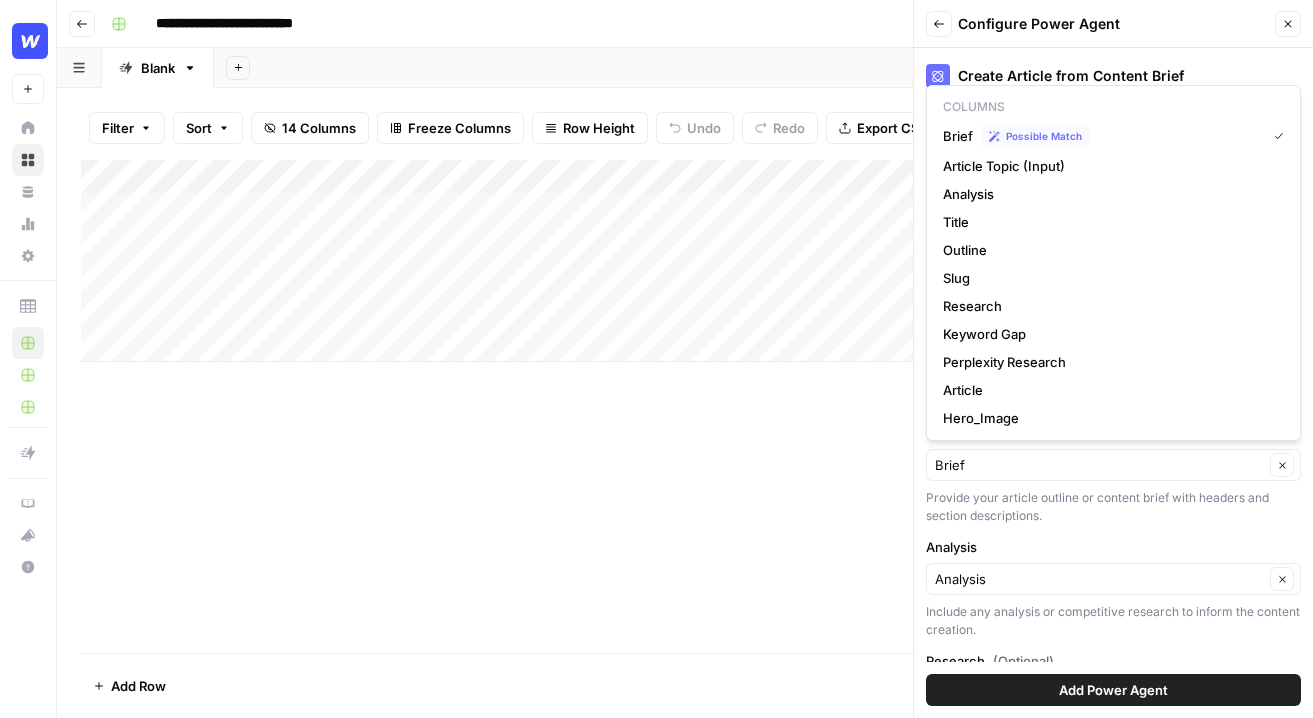 click on "Brief Brief Clear Provide your article outline or content brief with headers and section descriptions." at bounding box center [1113, 474] 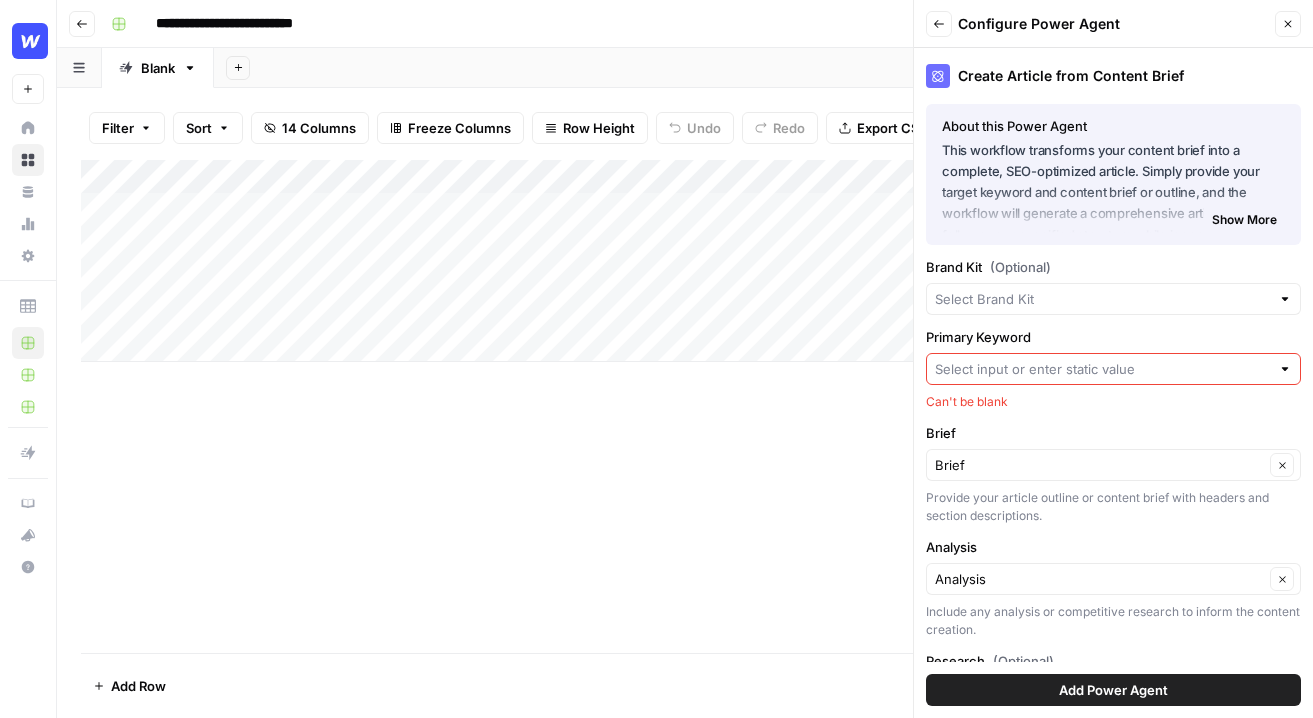click on "Back Configure Power Agent Close" at bounding box center [1113, 24] 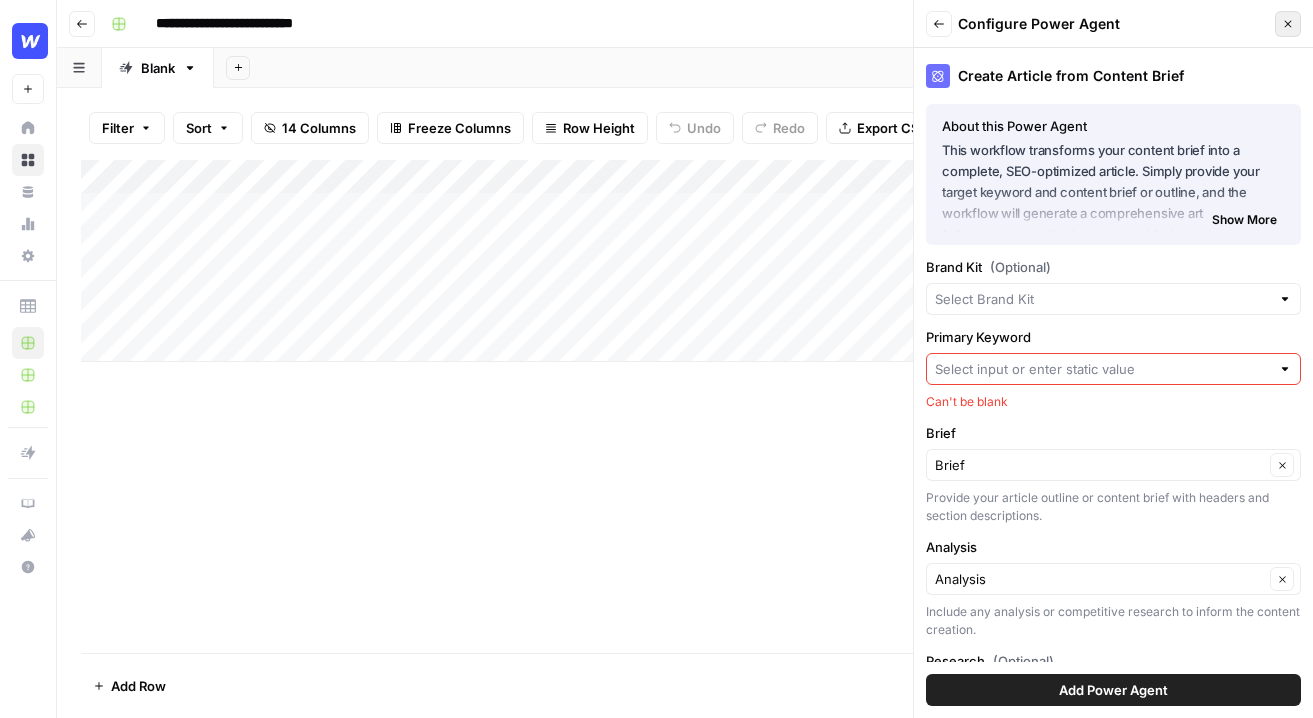 click 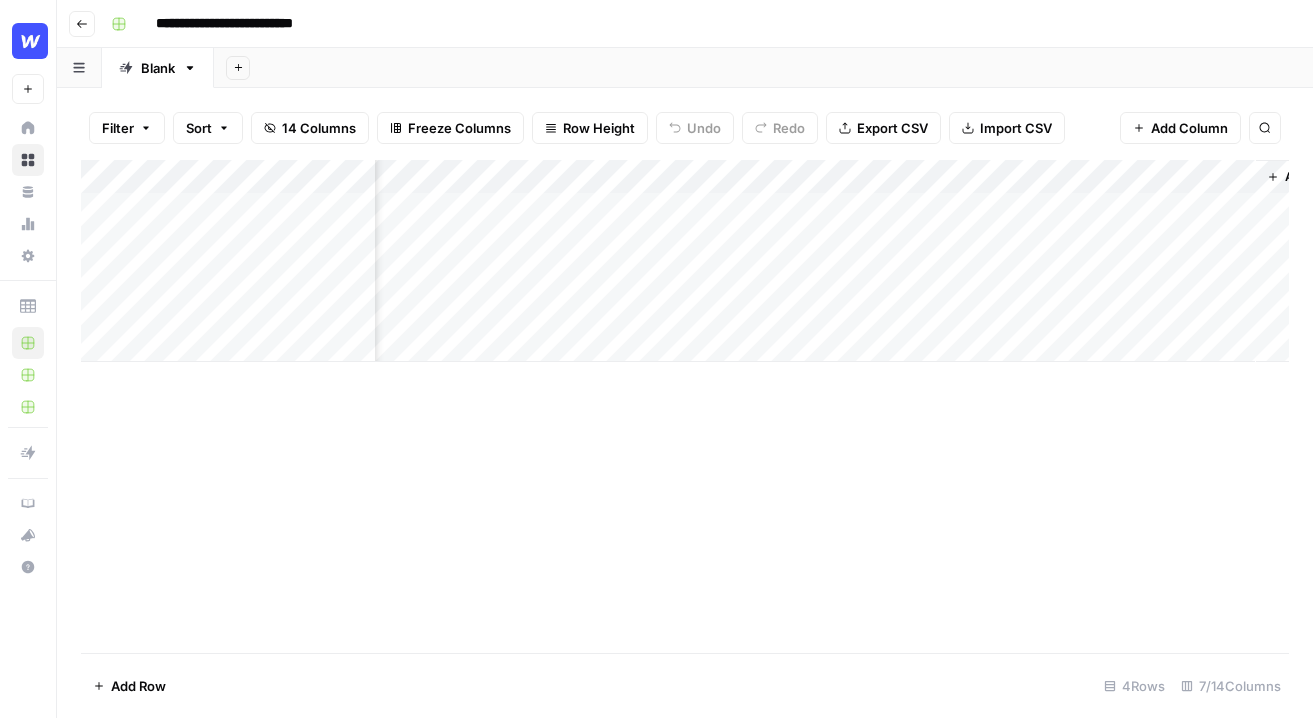 scroll, scrollTop: 0, scrollLeft: 604, axis: horizontal 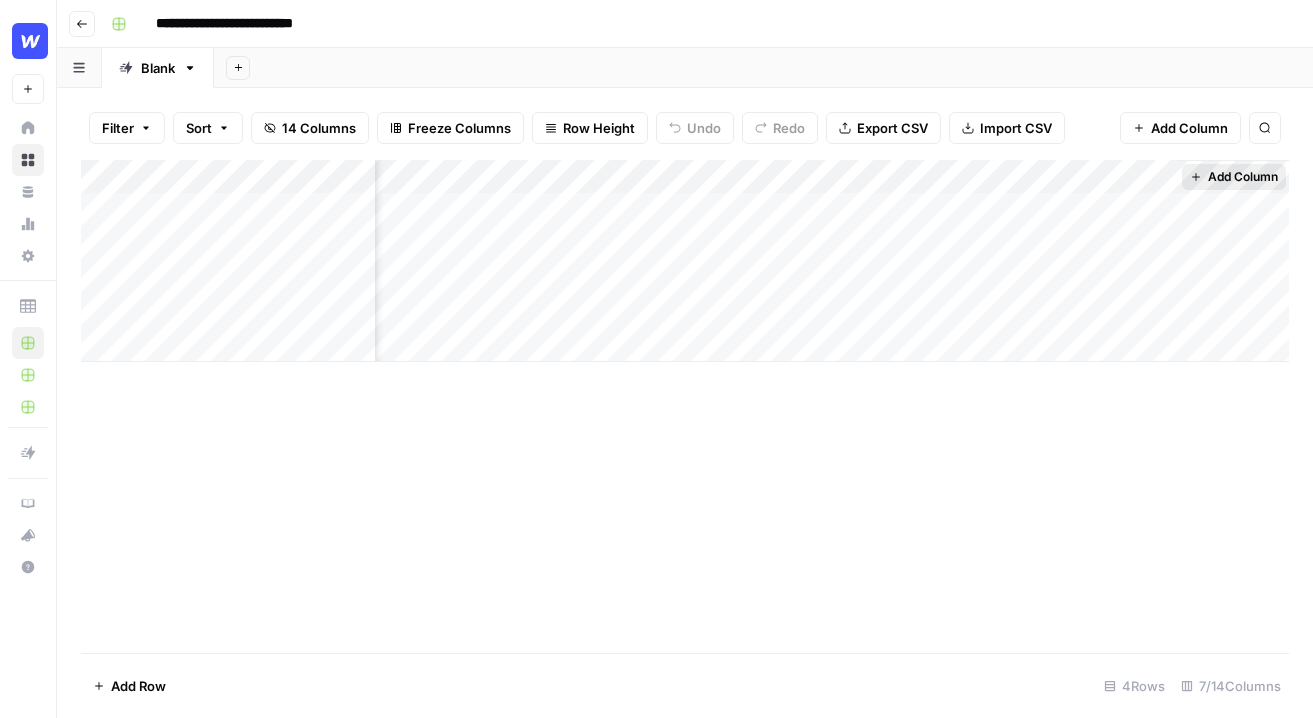click on "Add Column" at bounding box center [1243, 177] 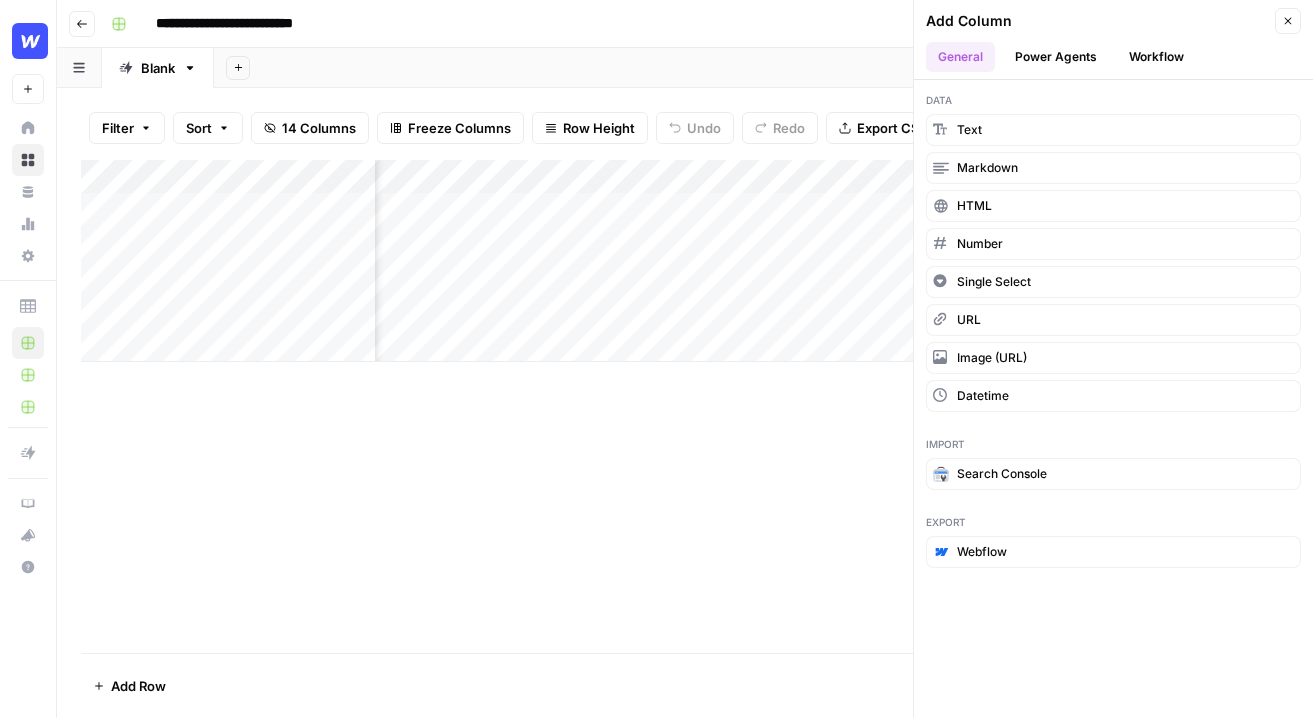click on "Add Column" at bounding box center [685, 406] 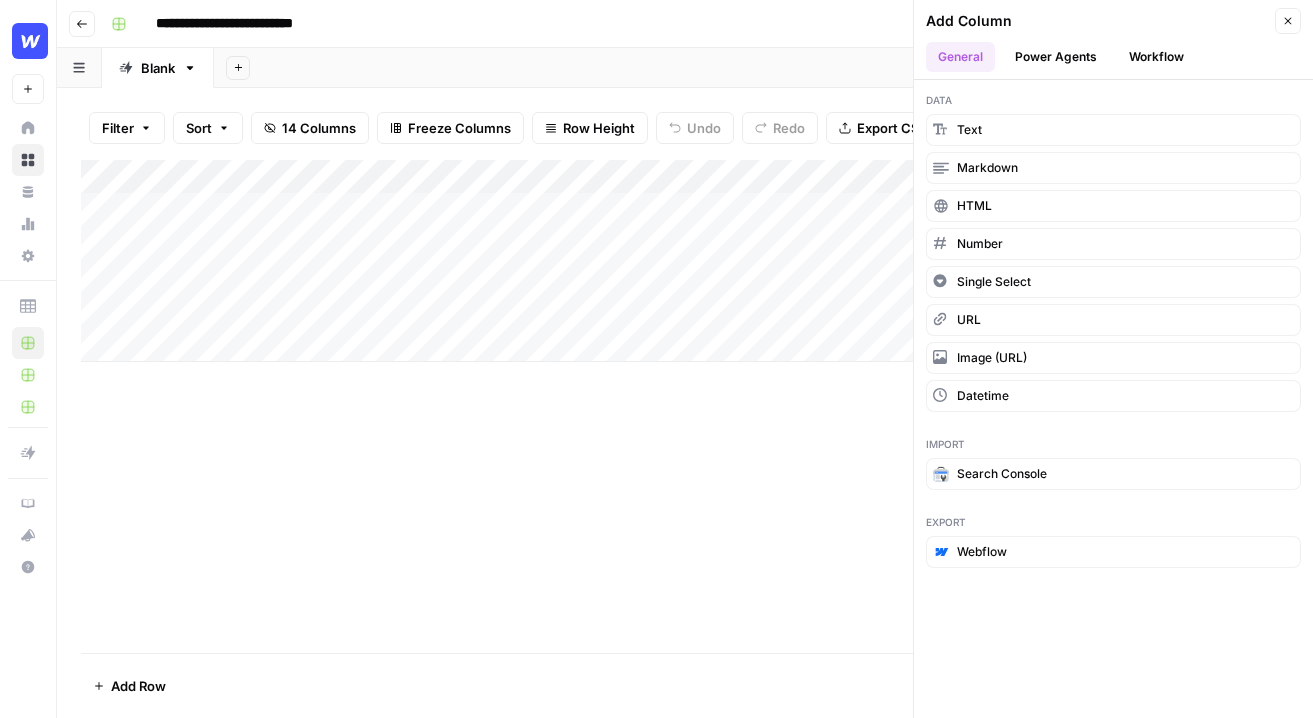 scroll, scrollTop: 0, scrollLeft: 0, axis: both 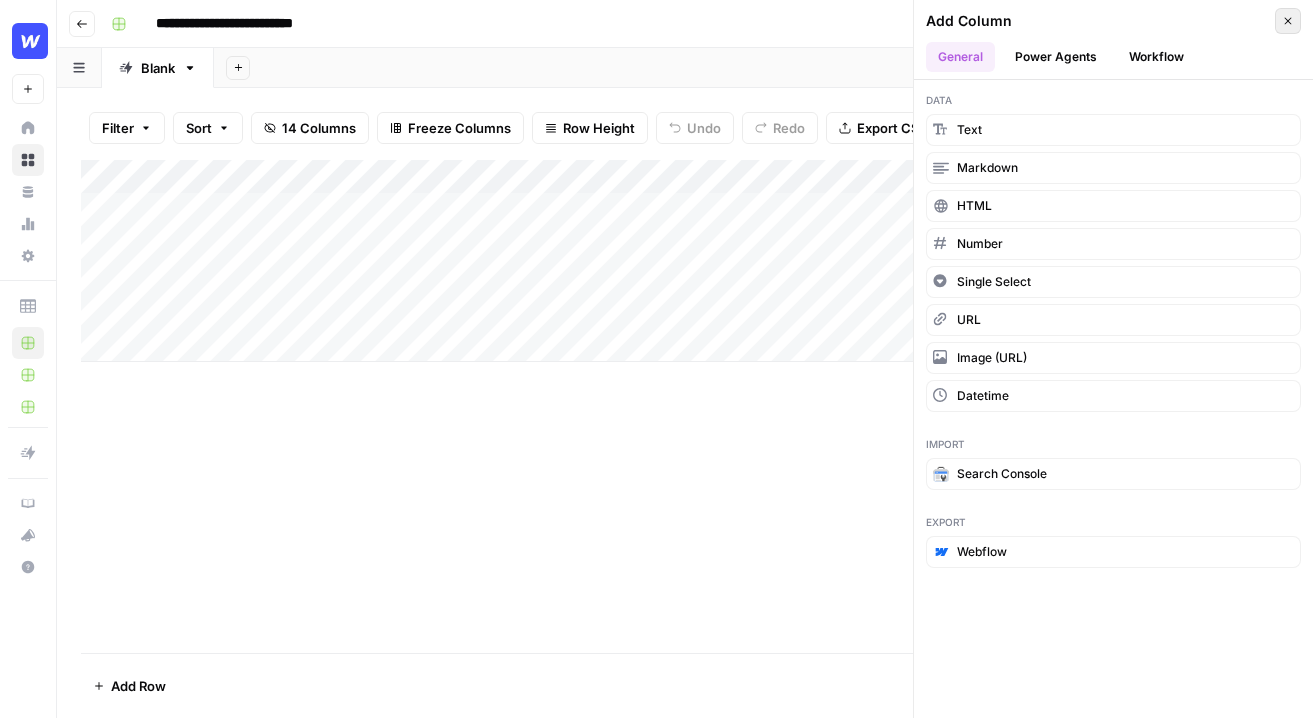 click 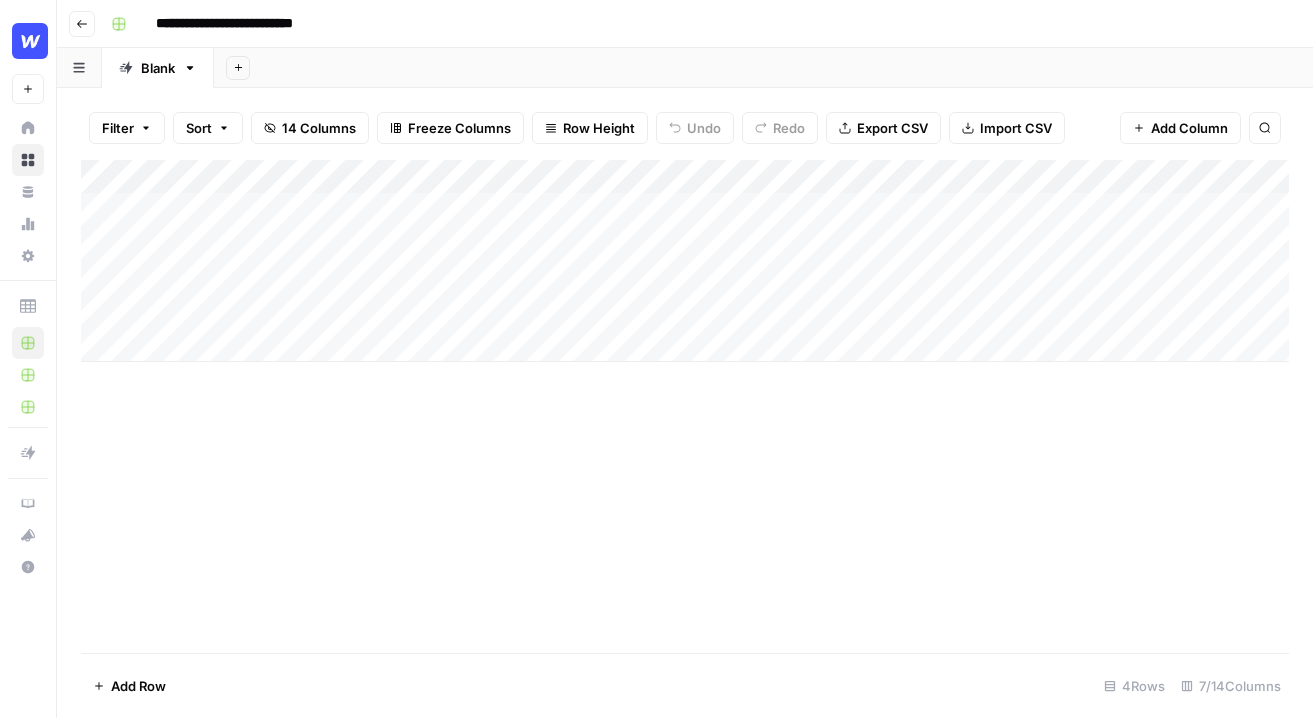 click on "Add Column" at bounding box center [685, 261] 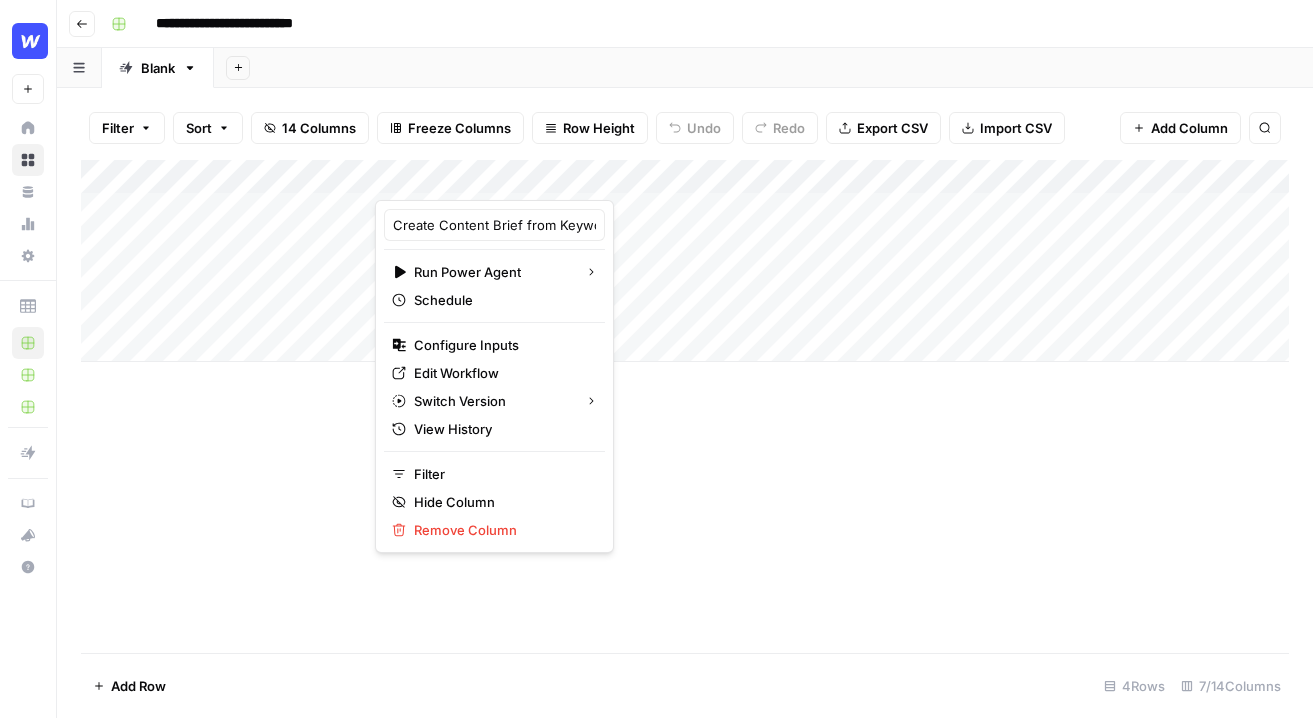 click on "Add Column" at bounding box center (685, 406) 